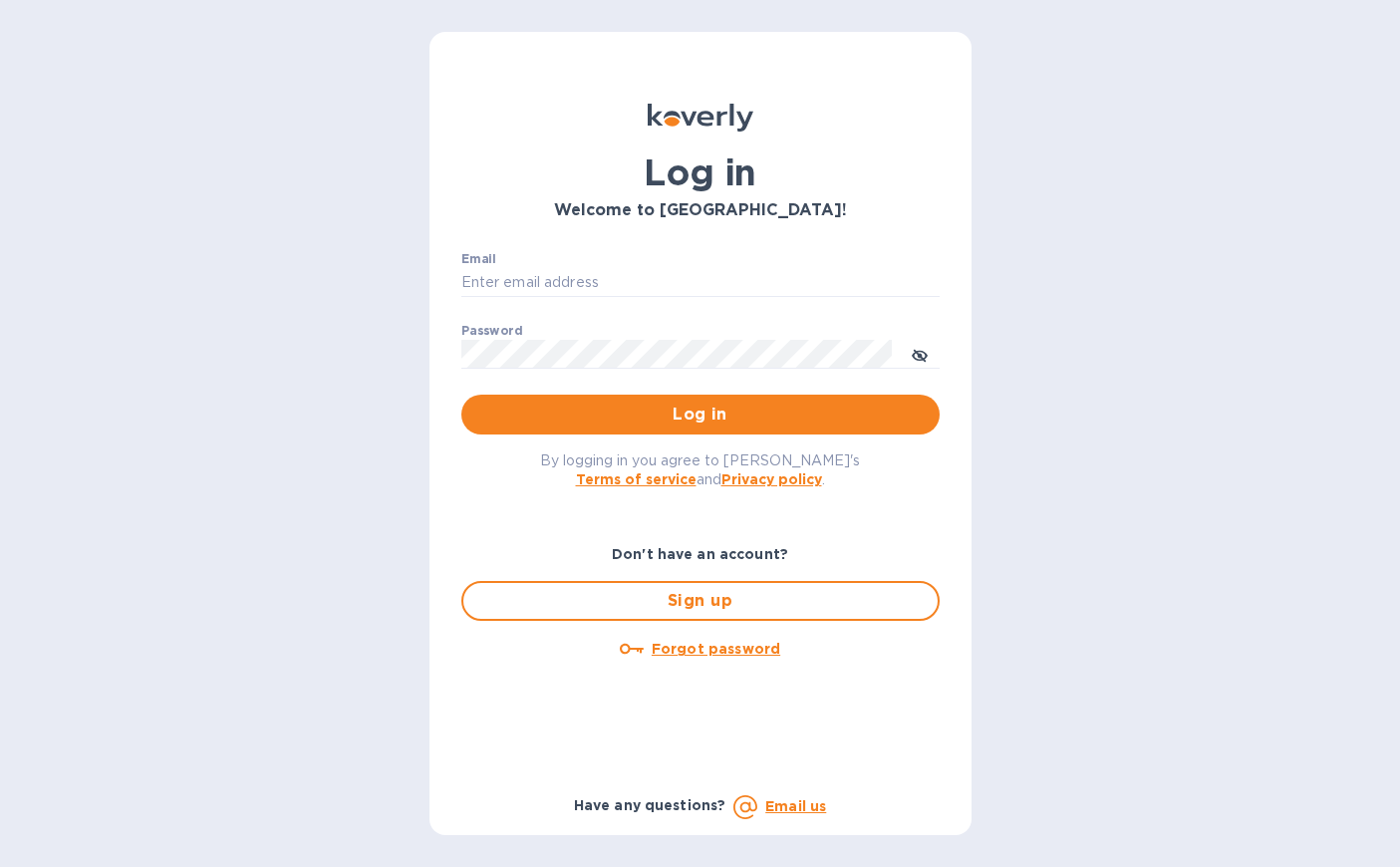 scroll, scrollTop: 0, scrollLeft: 0, axis: both 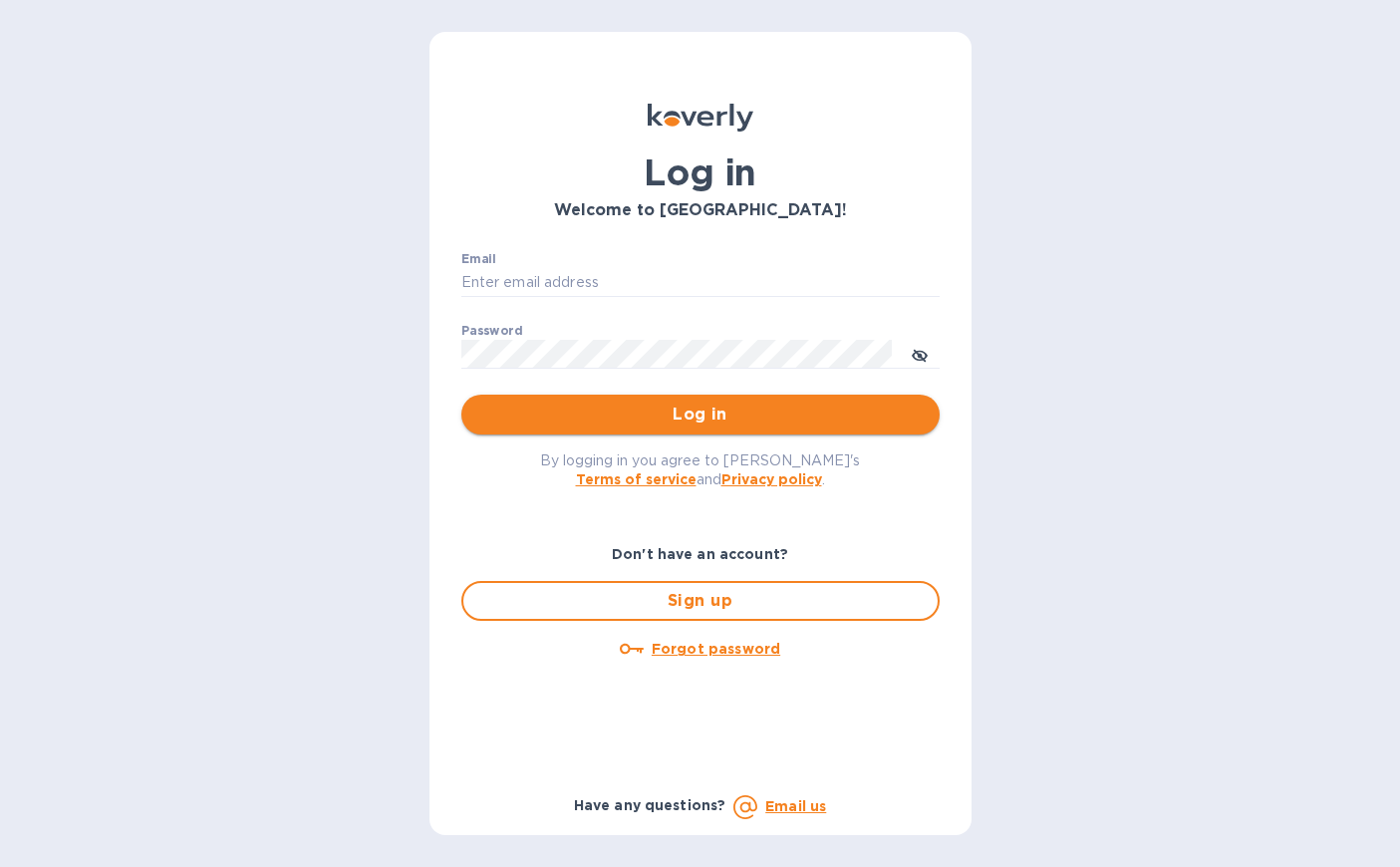 type on "[EMAIL_ADDRESS][DOMAIN_NAME]" 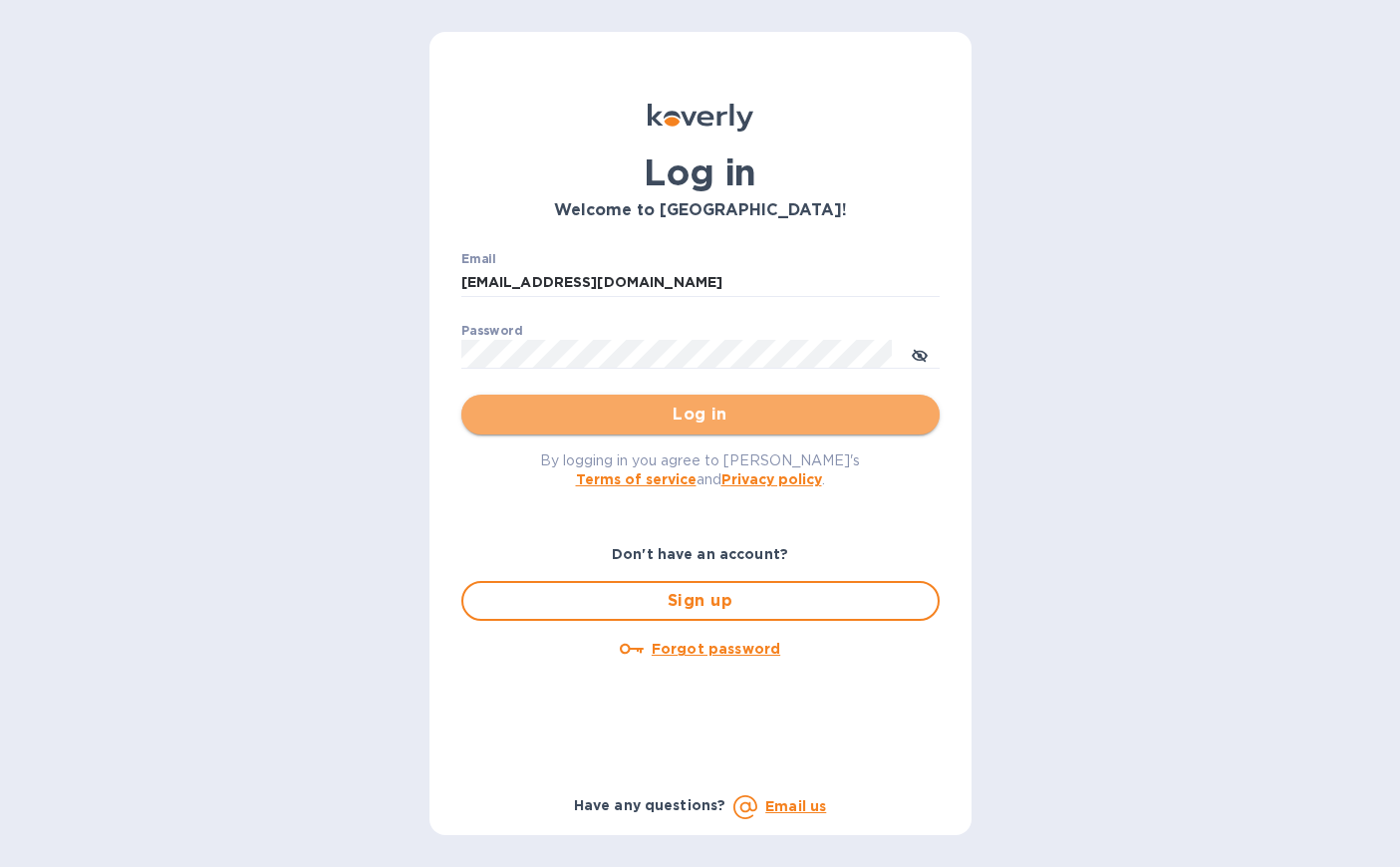 click on "Log in" at bounding box center [700, 415] 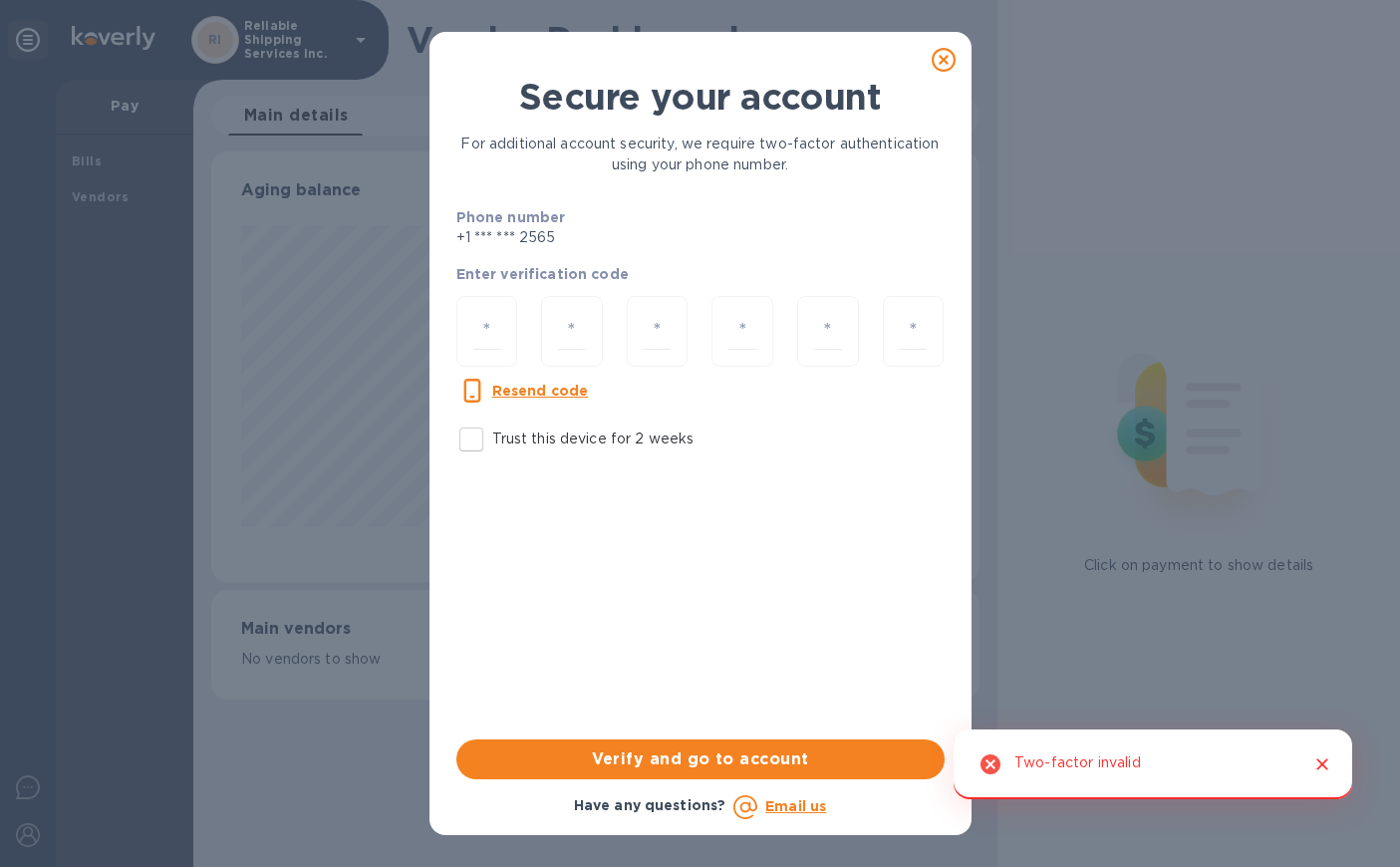 scroll, scrollTop: 996121, scrollLeft: 995673, axis: both 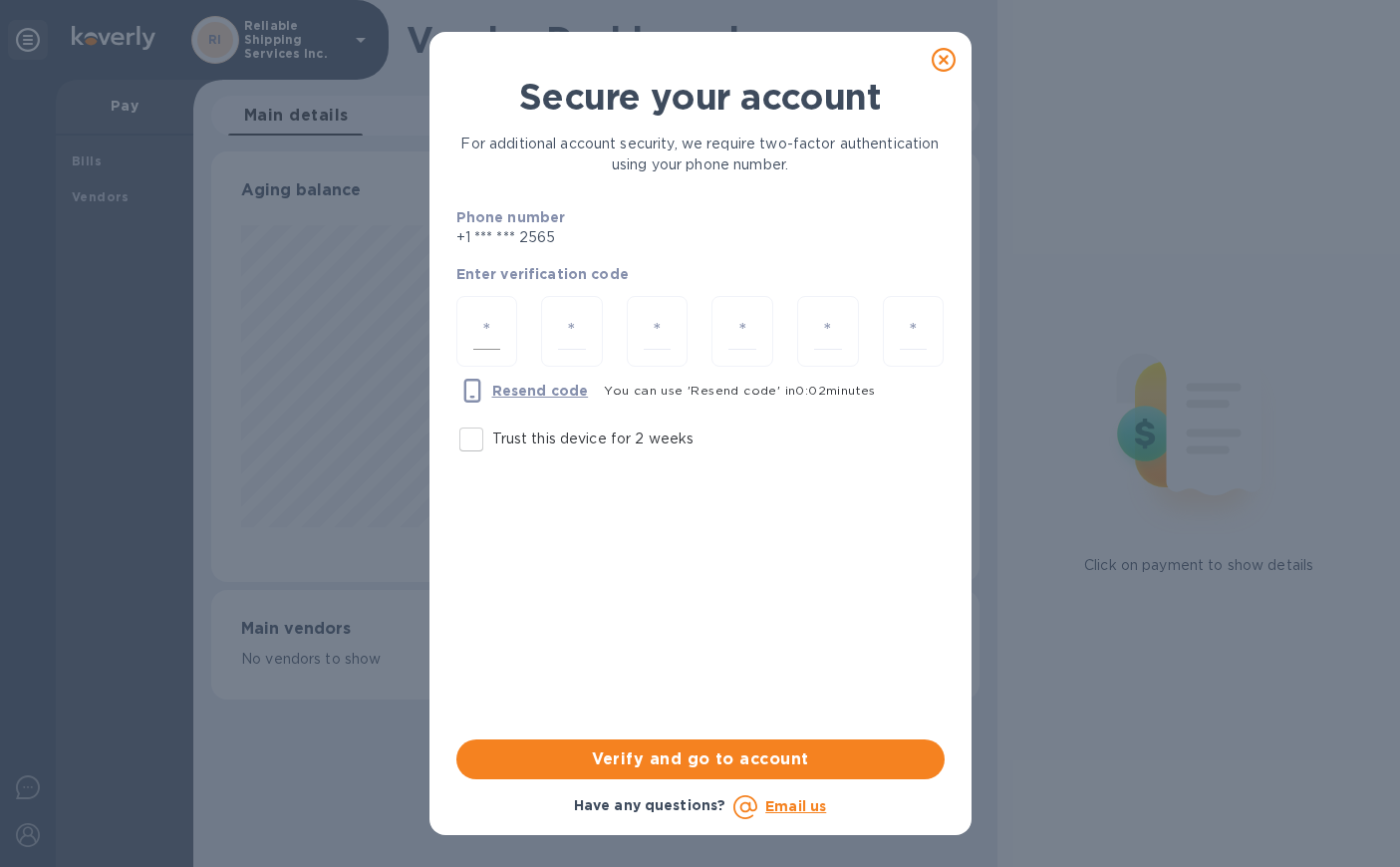 click at bounding box center (487, 331) 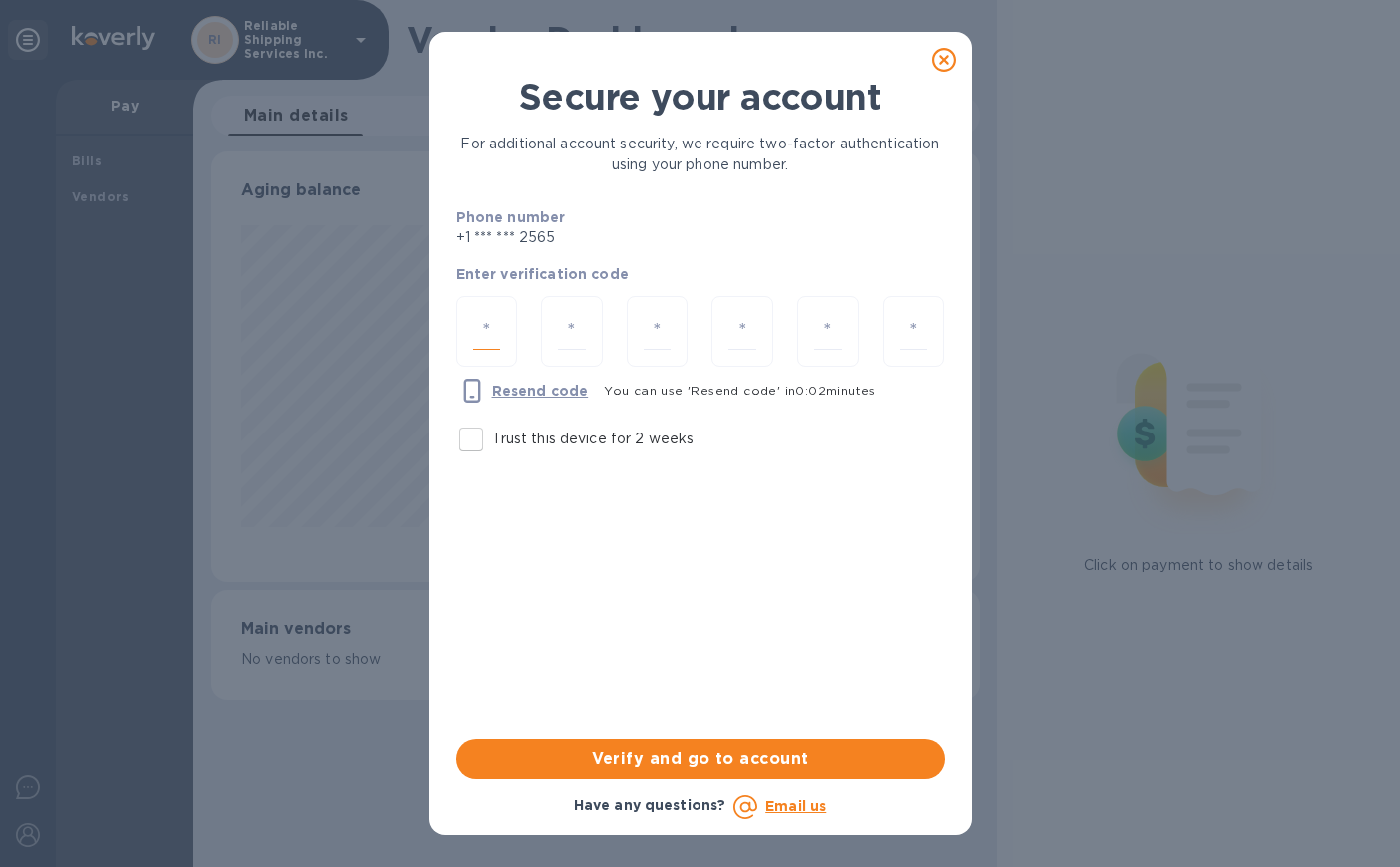 type on "2" 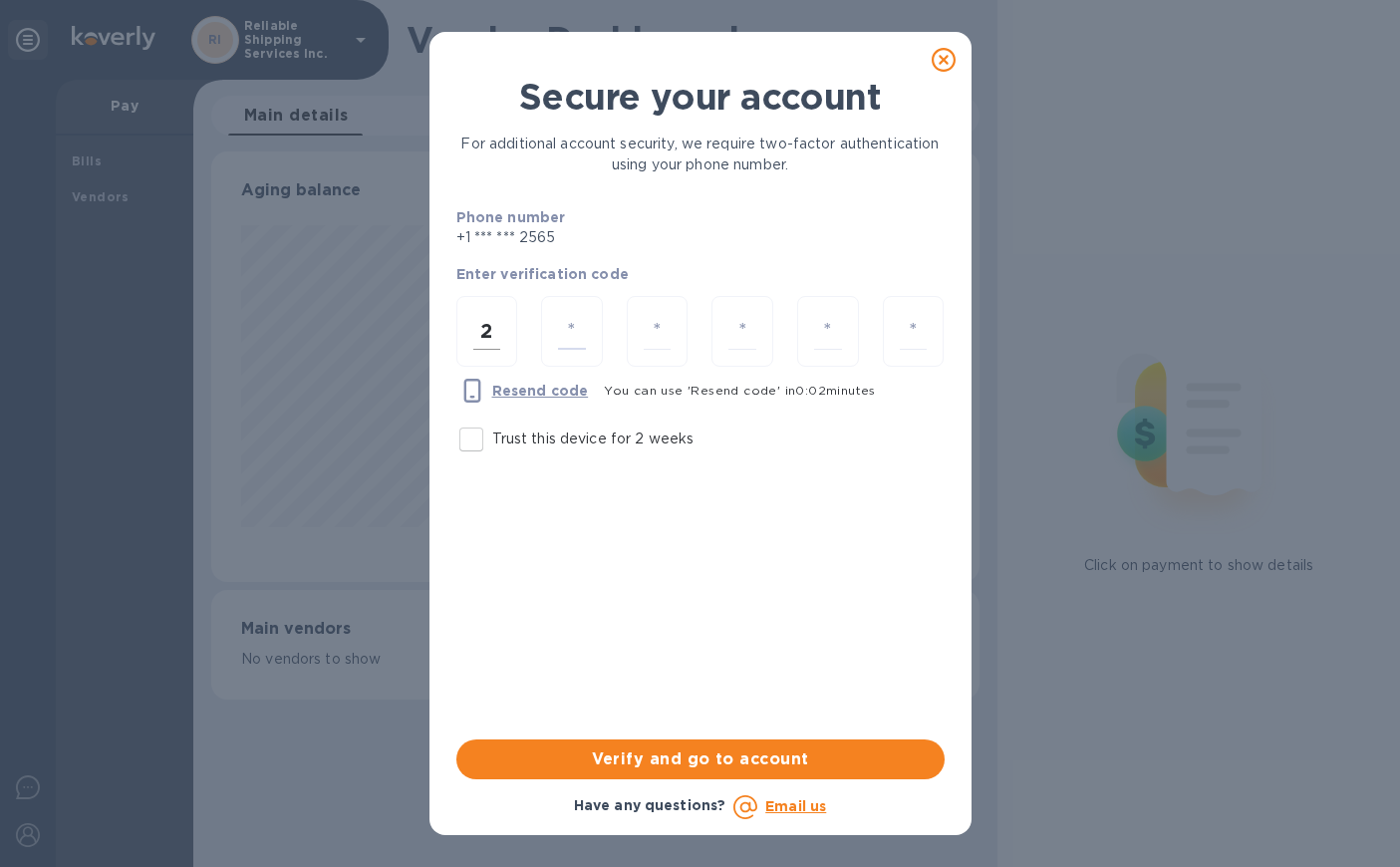 type on "6" 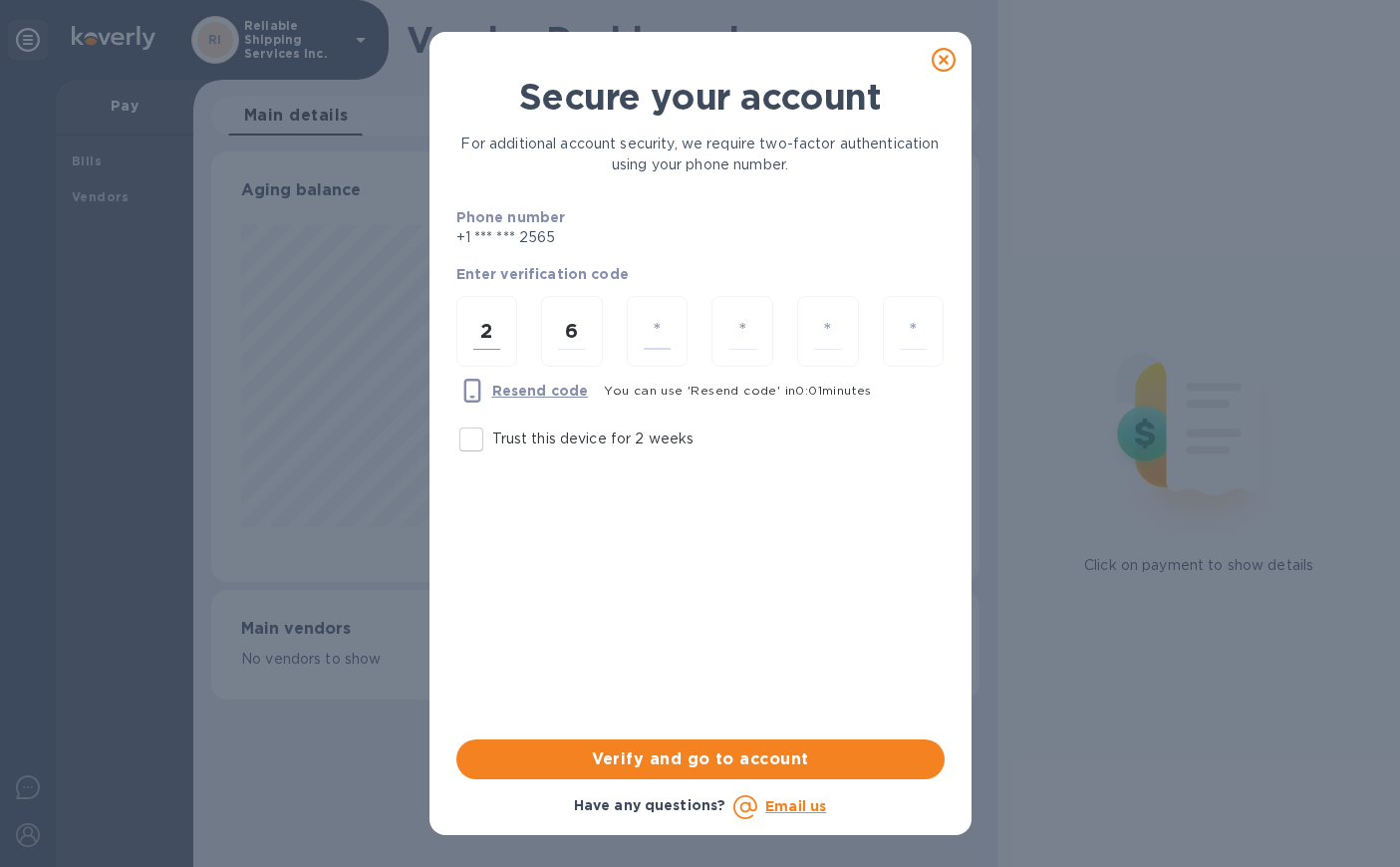 type on "9" 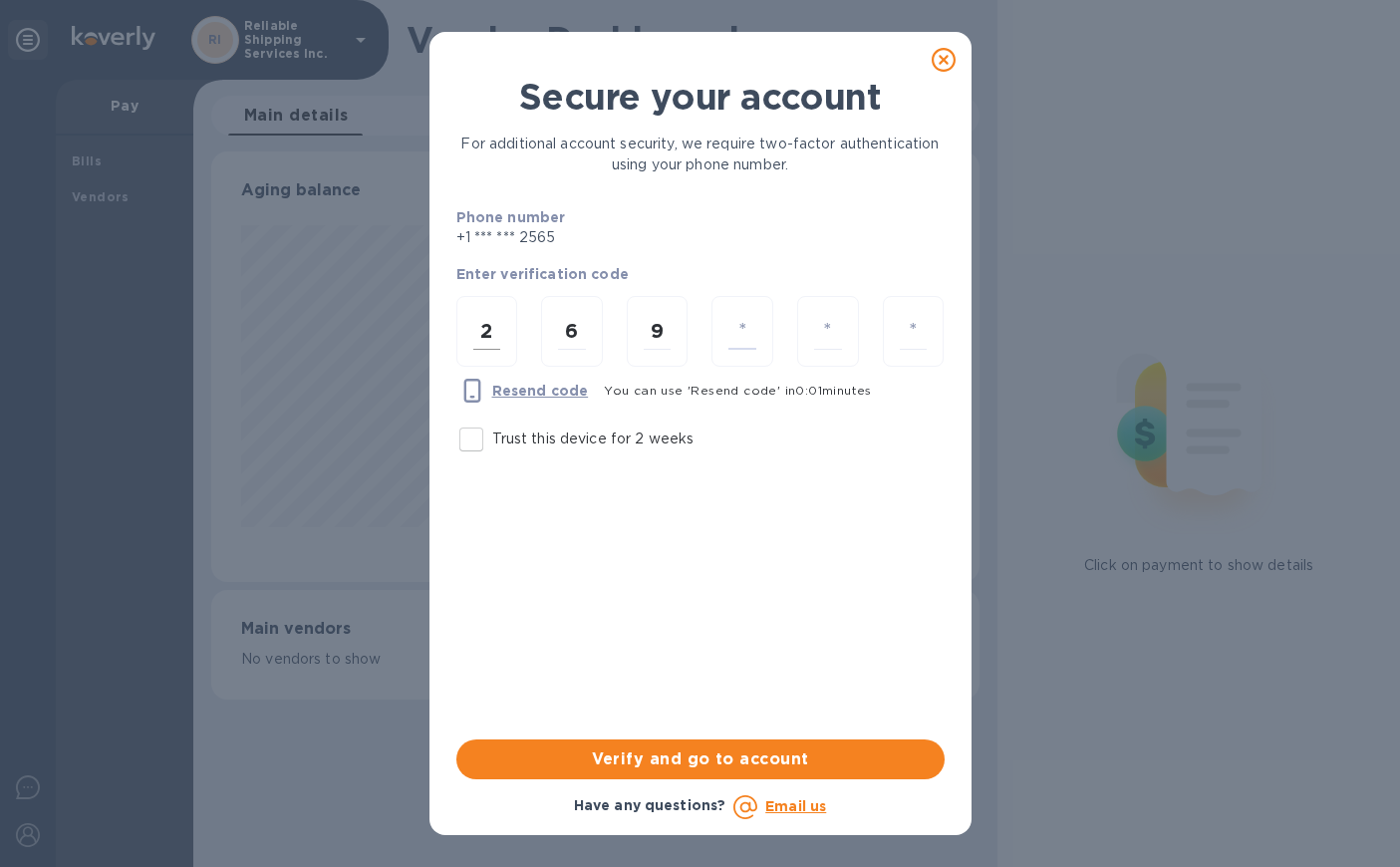 type on "4" 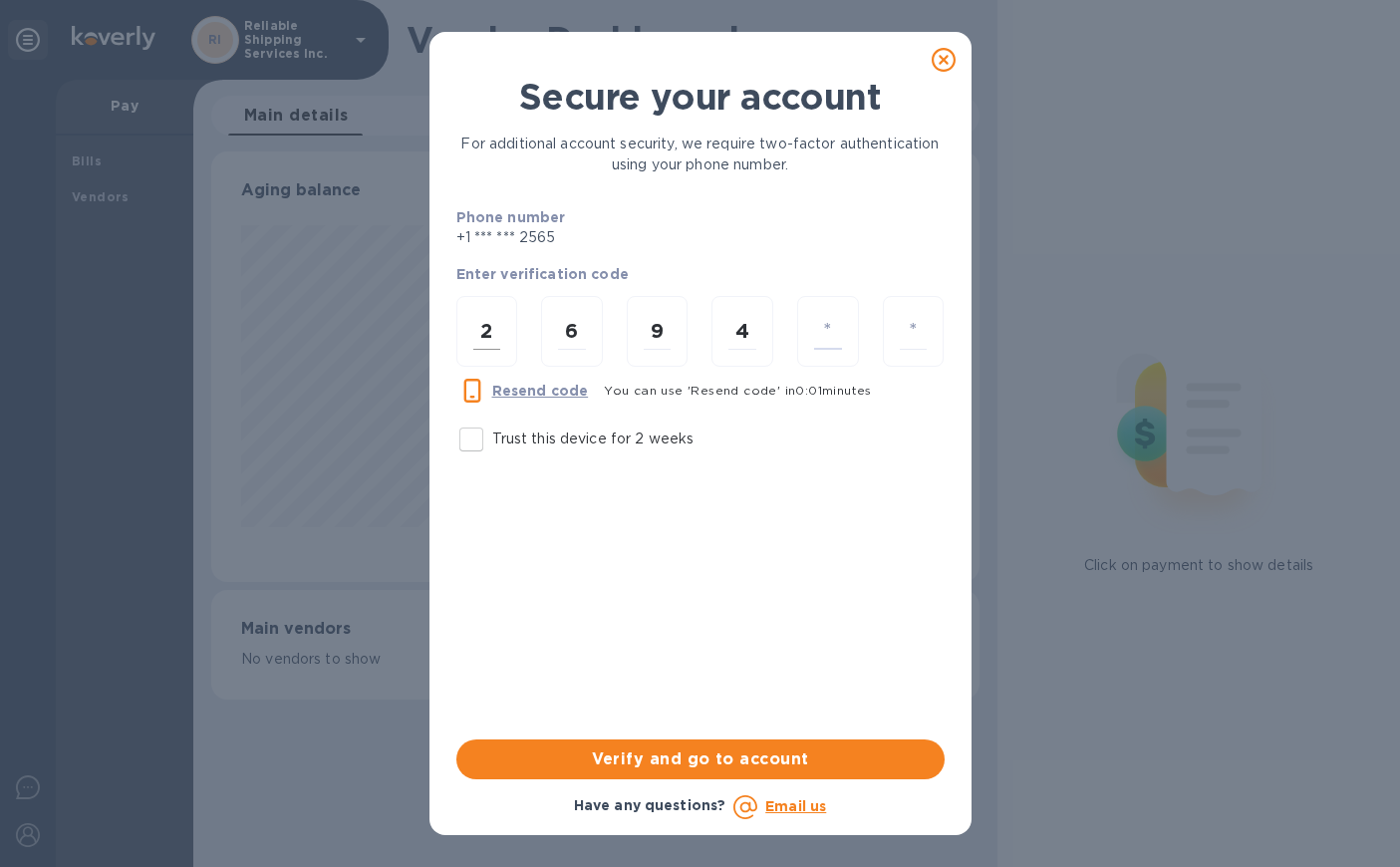 type on "9" 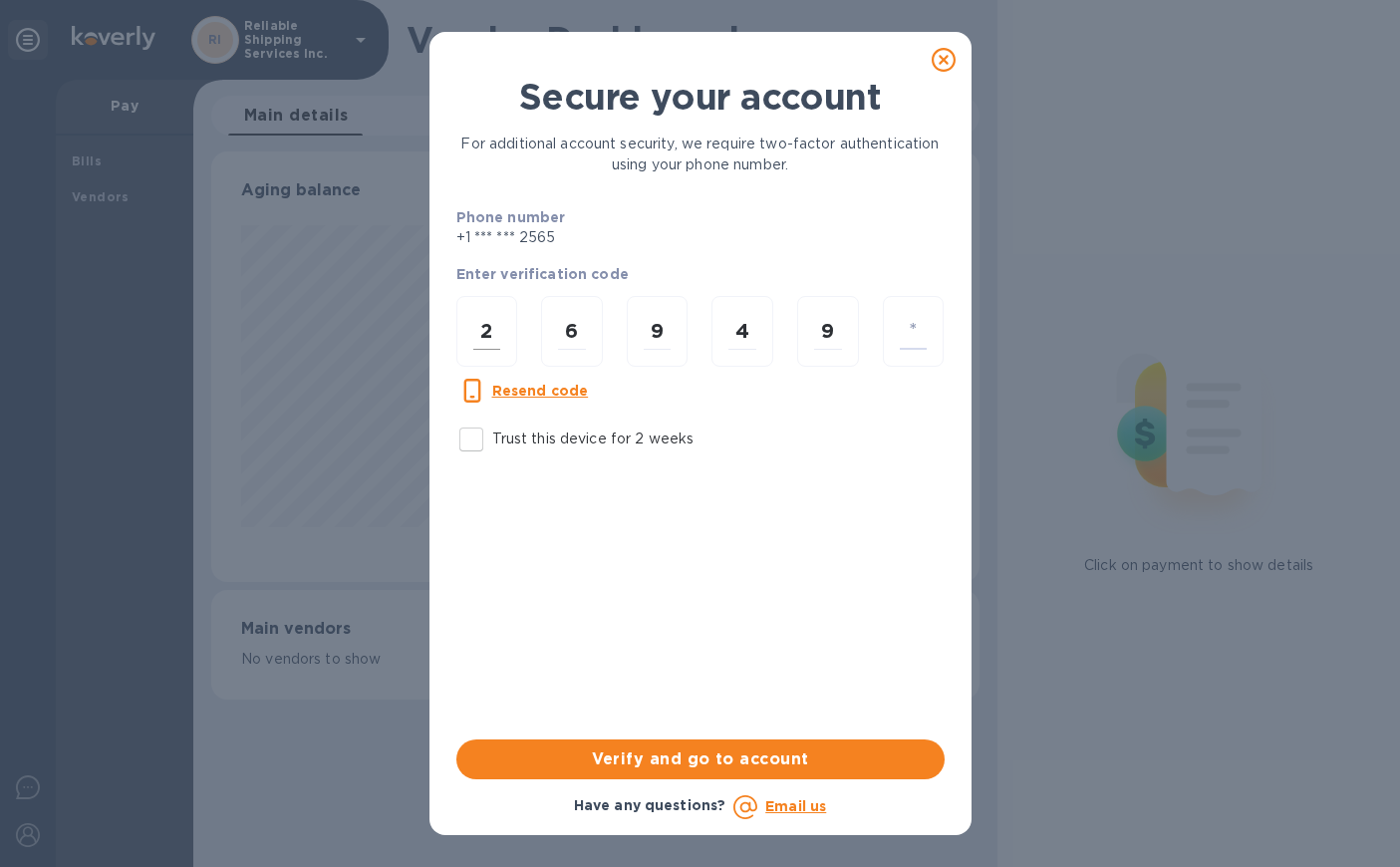 type on "3" 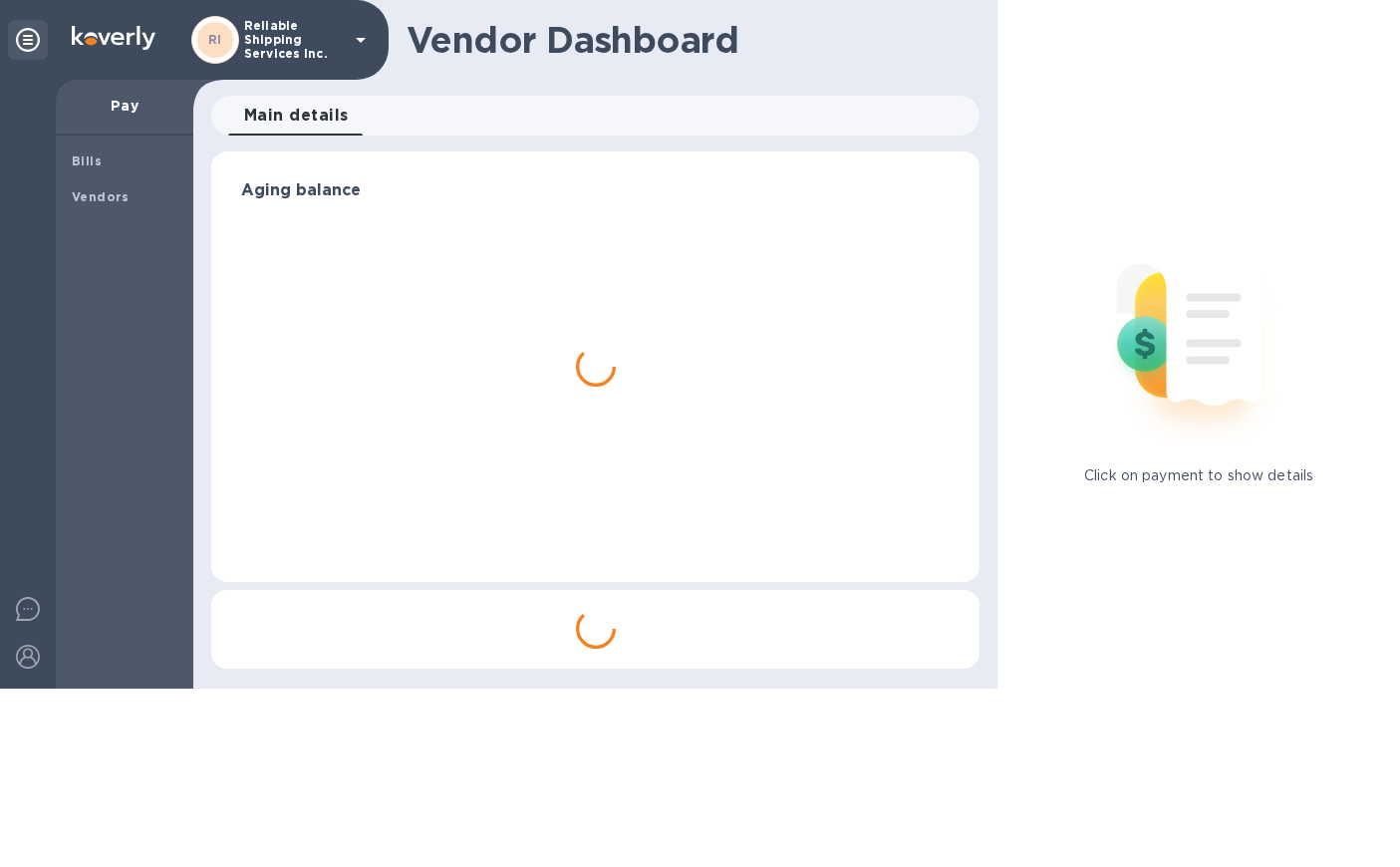 scroll, scrollTop: 0, scrollLeft: 0, axis: both 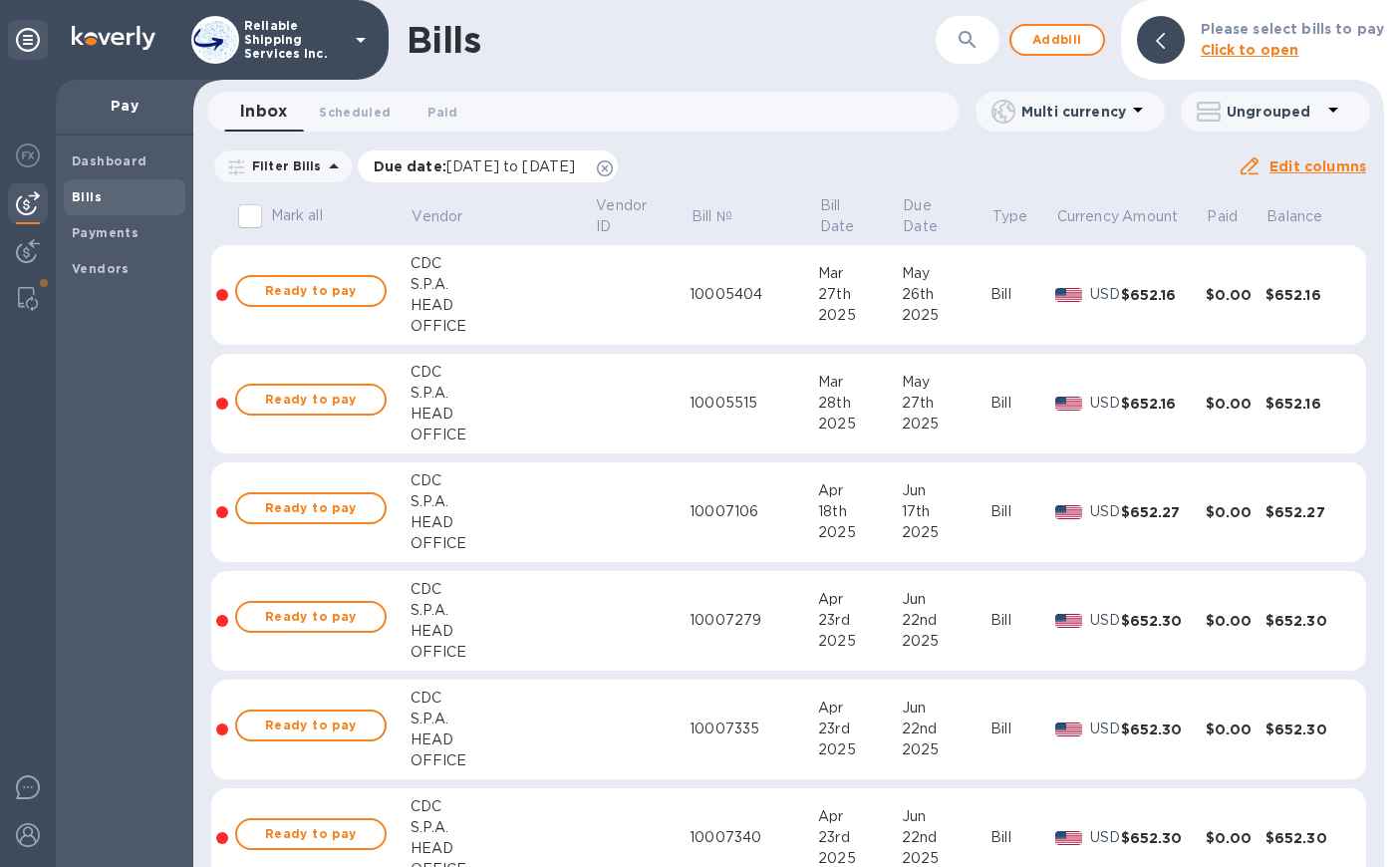 click 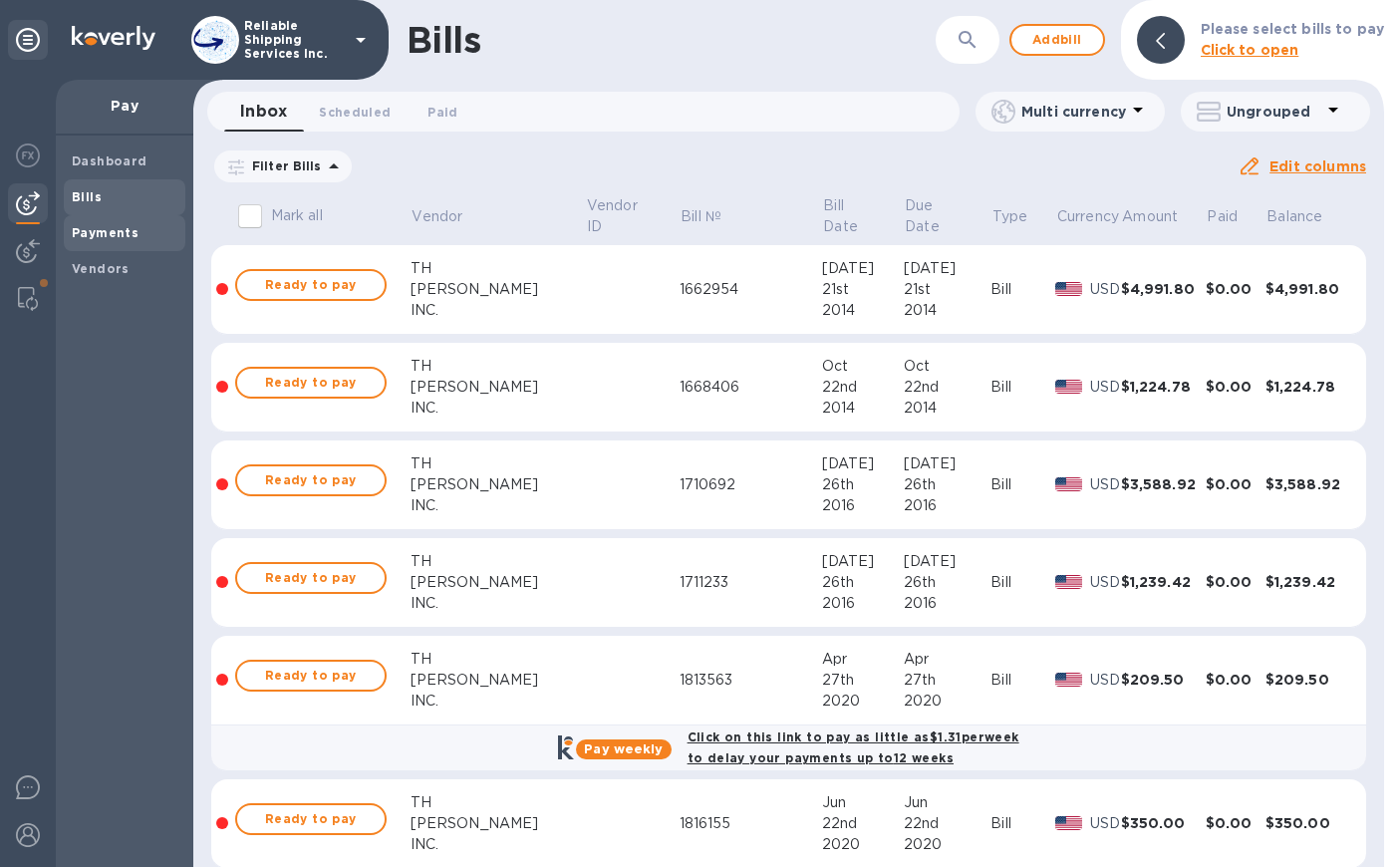 click on "Payments" at bounding box center (125, 233) 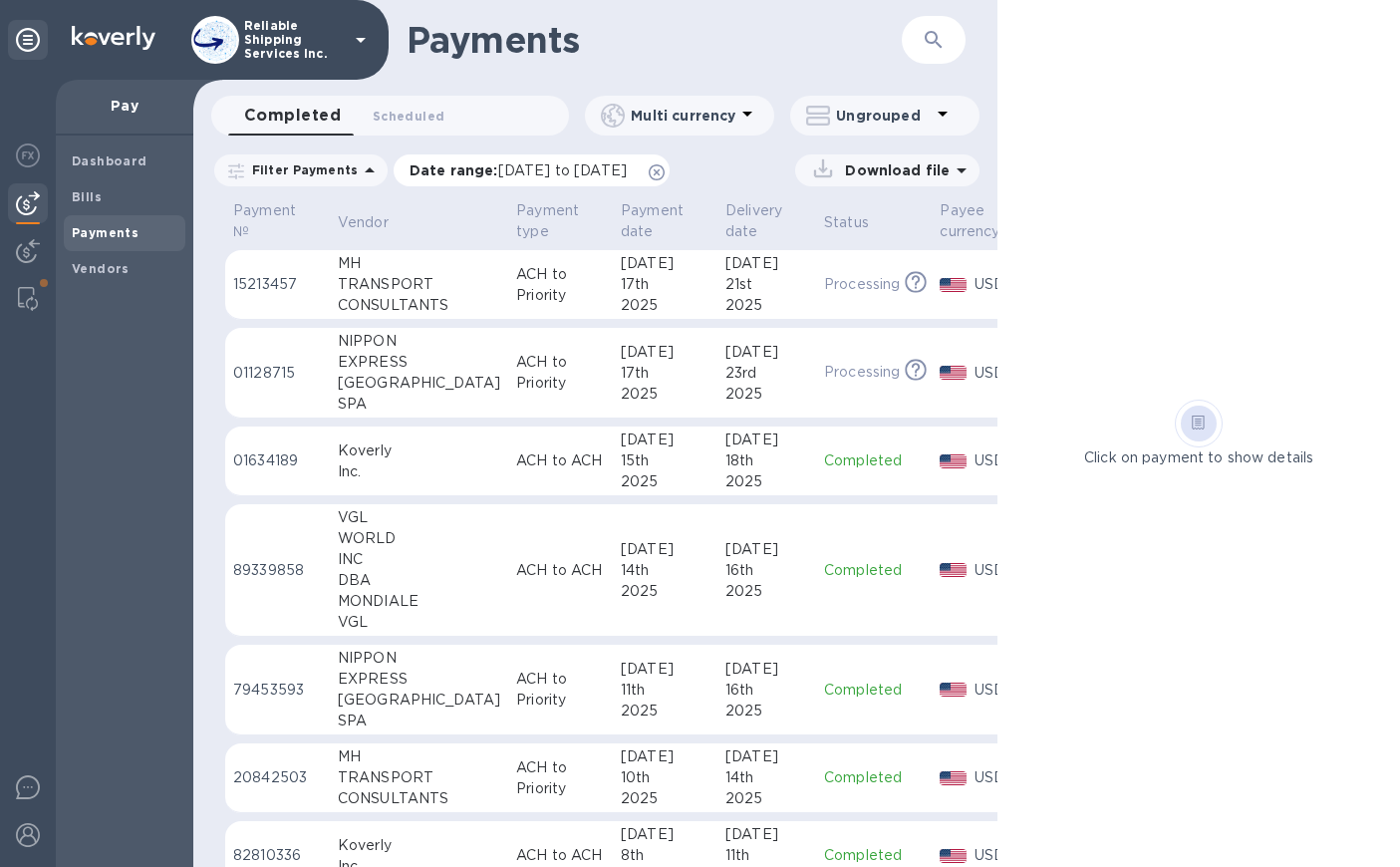 click 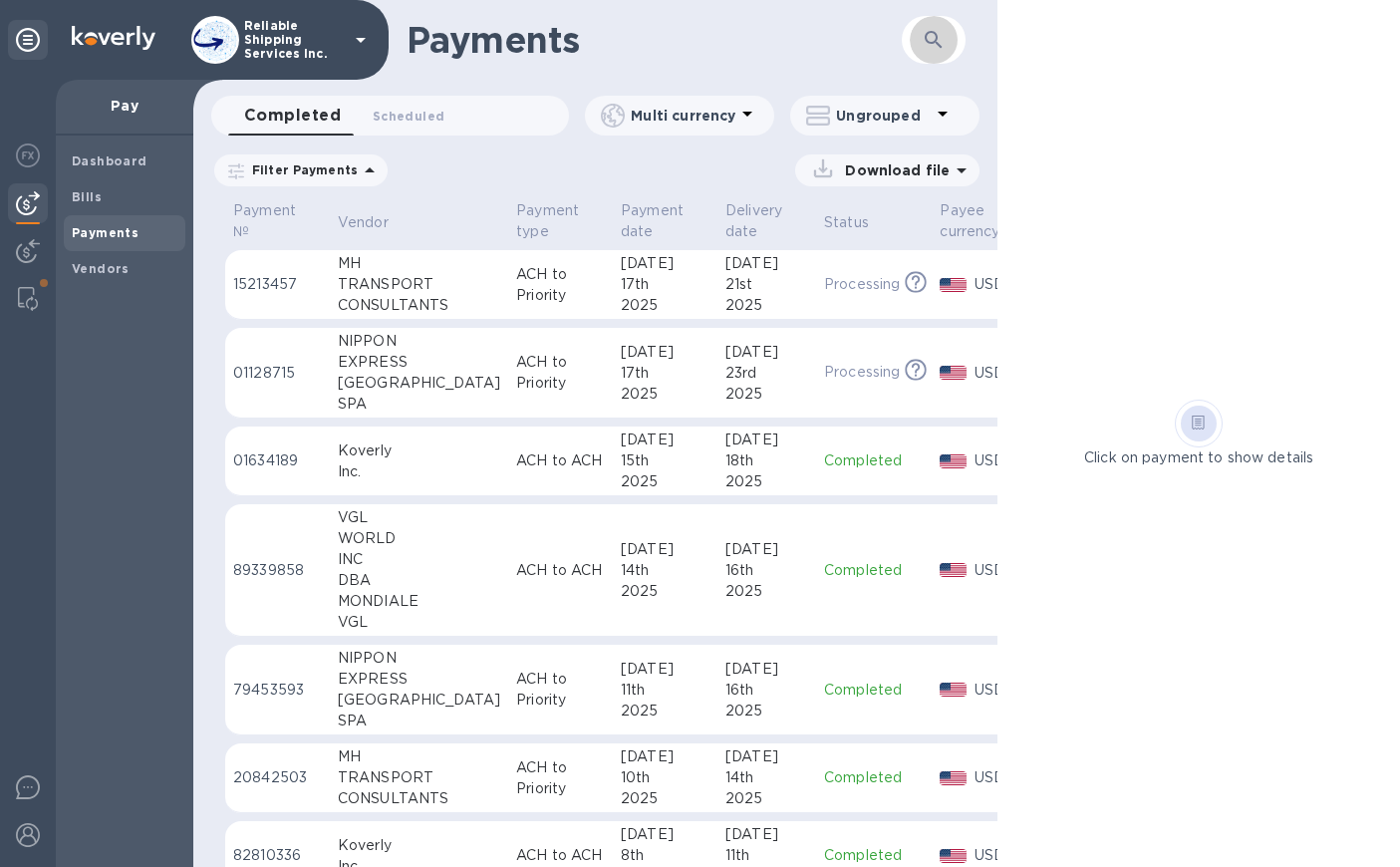 click 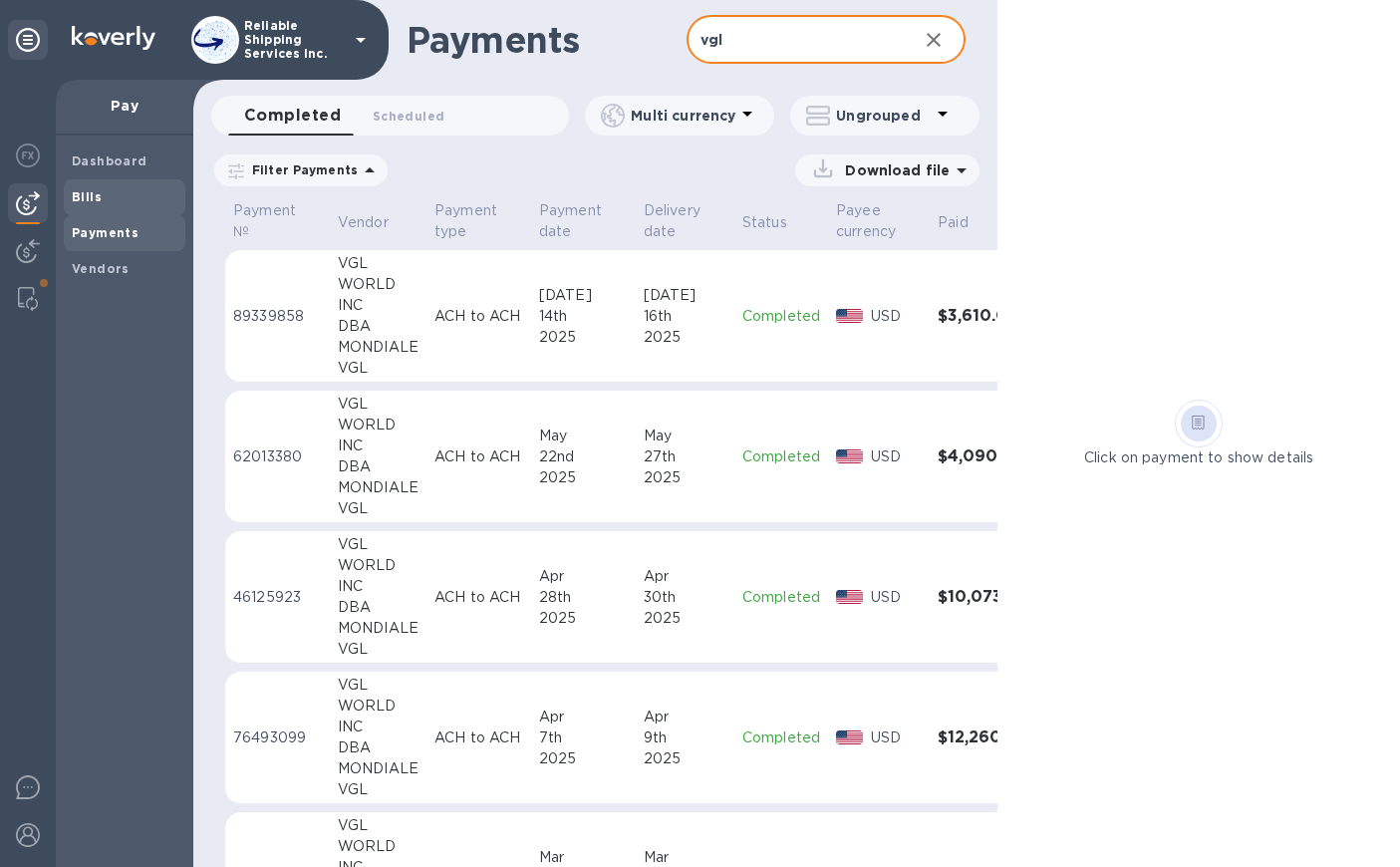 type on "vgl" 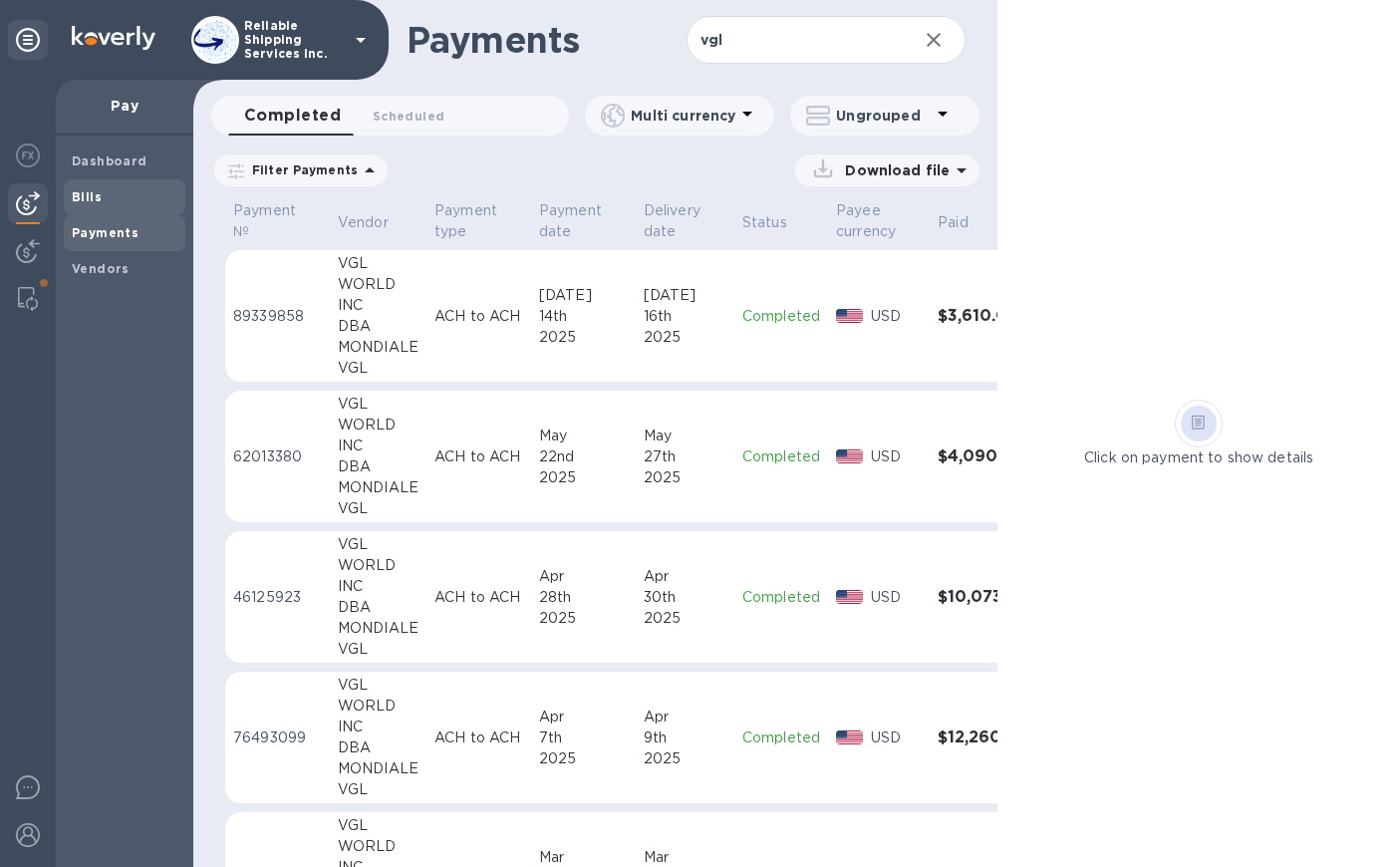 click on "Bills" at bounding box center [87, 196] 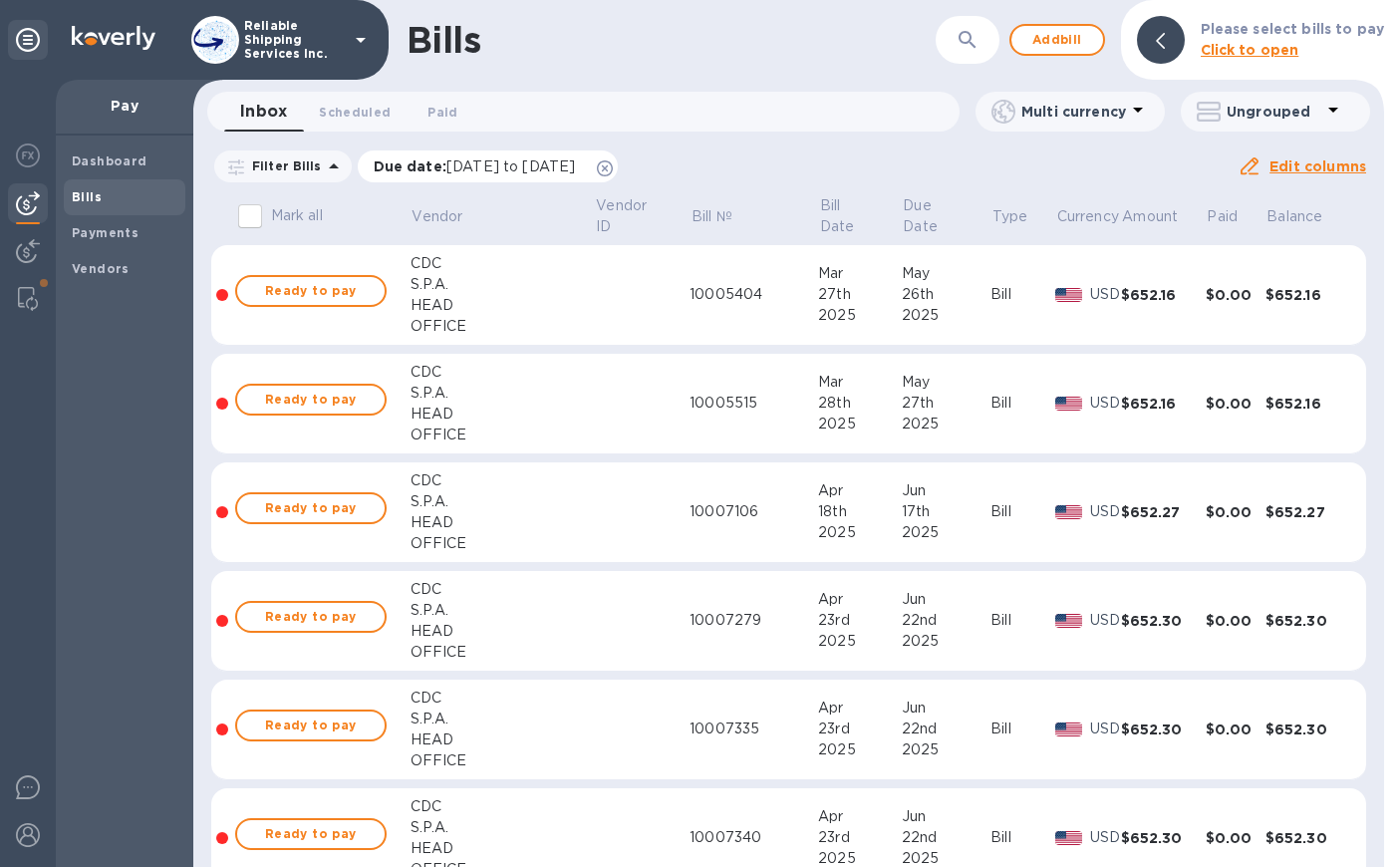 click 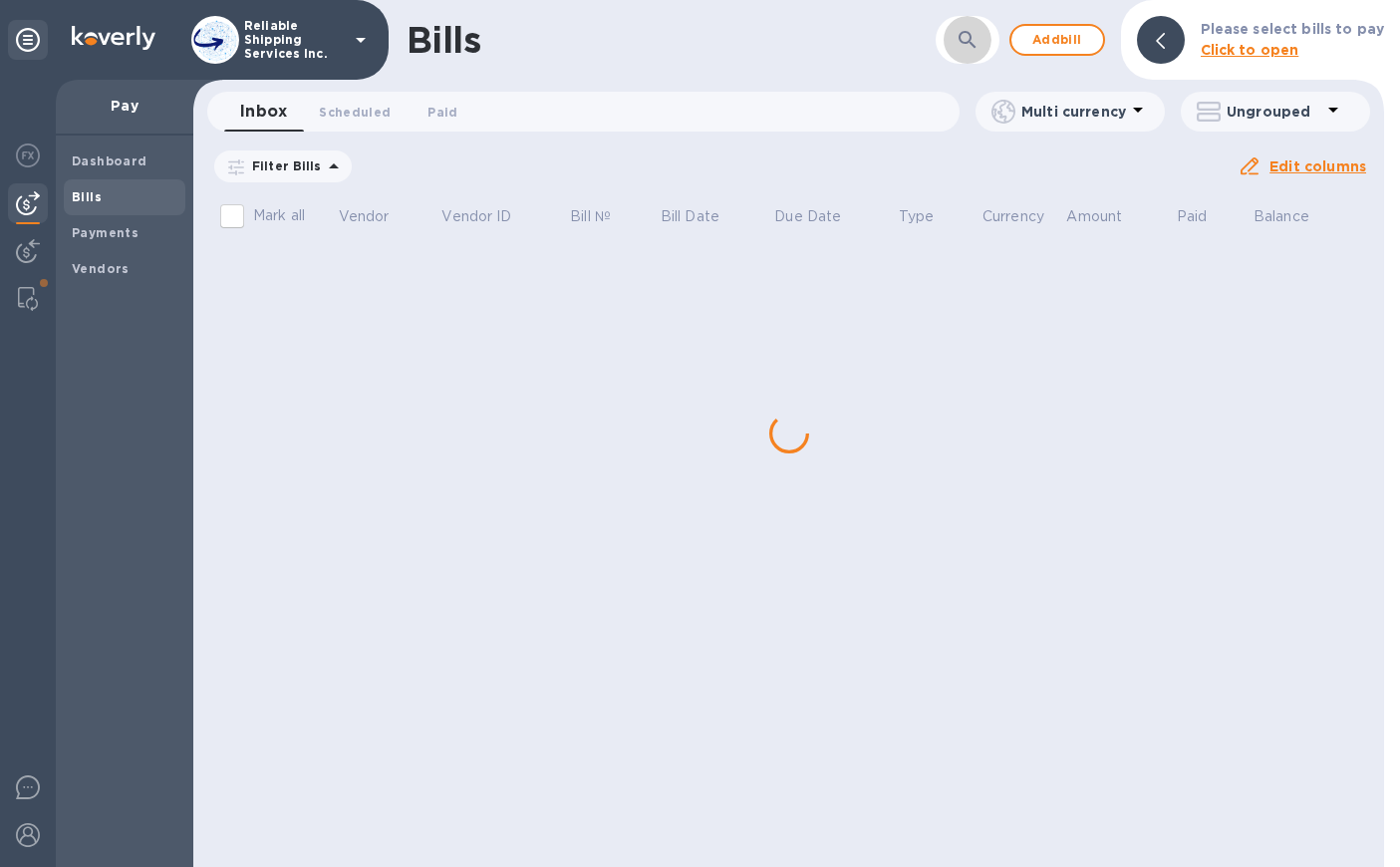 click 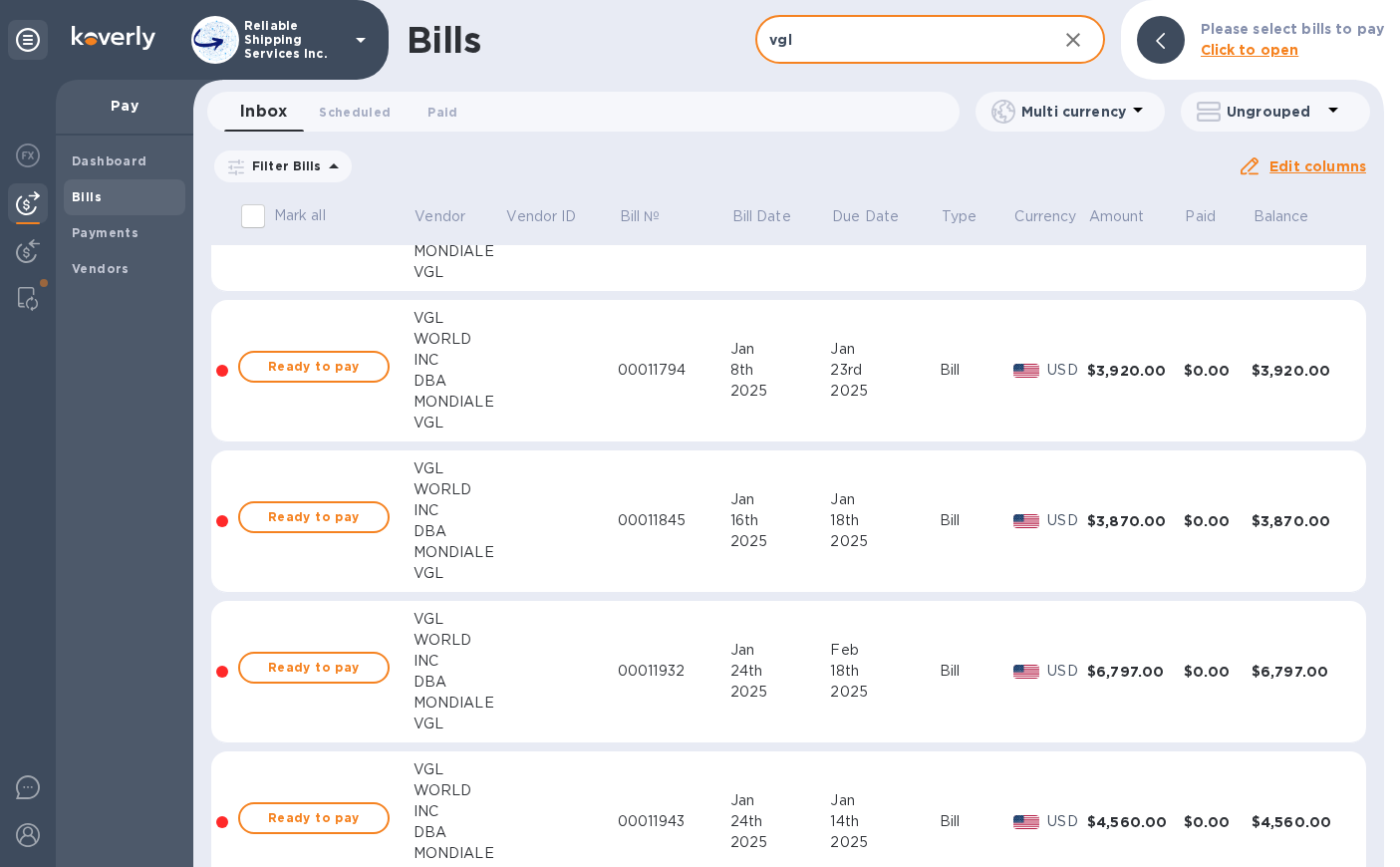 scroll, scrollTop: 2859, scrollLeft: 0, axis: vertical 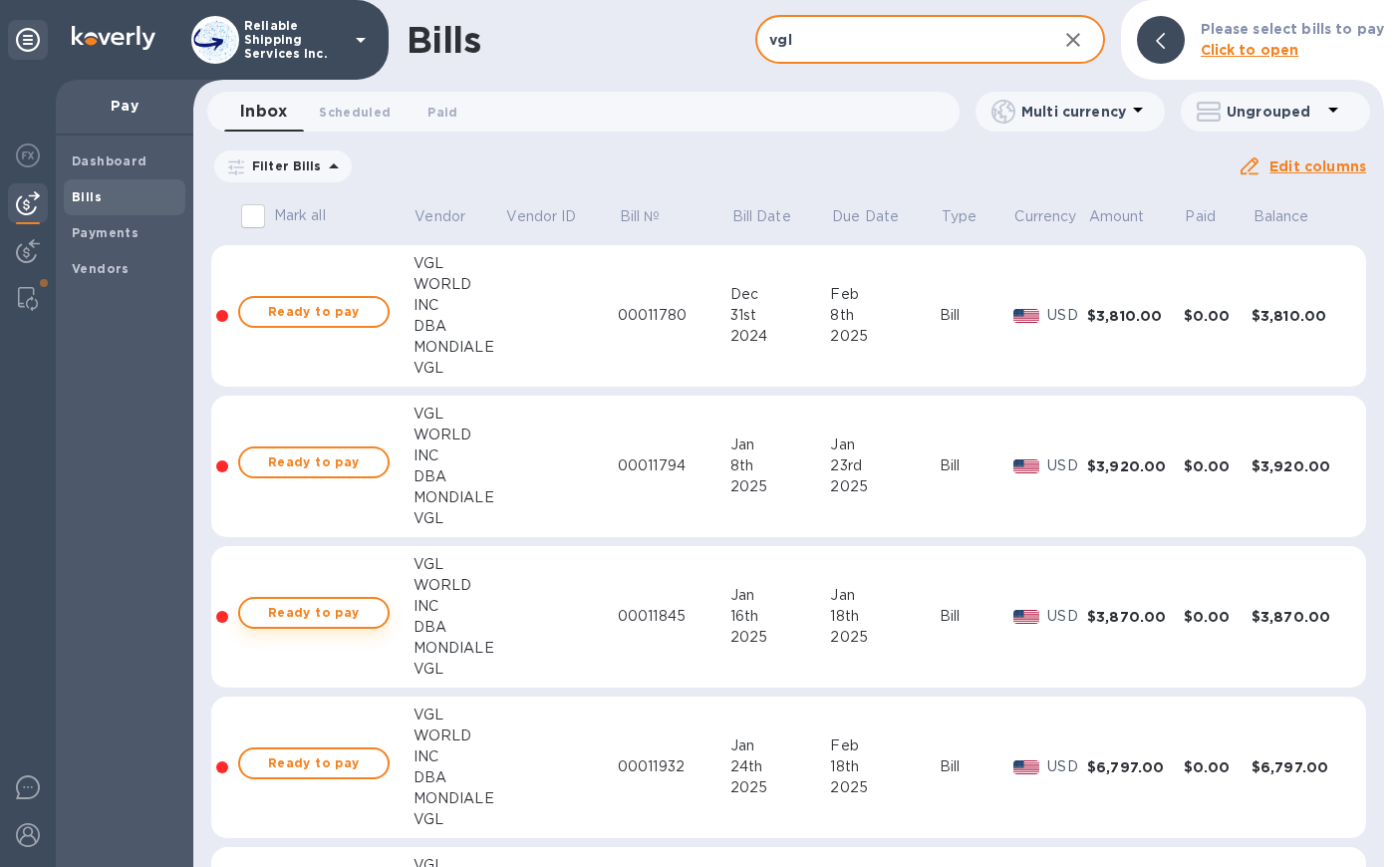 type on "vgl" 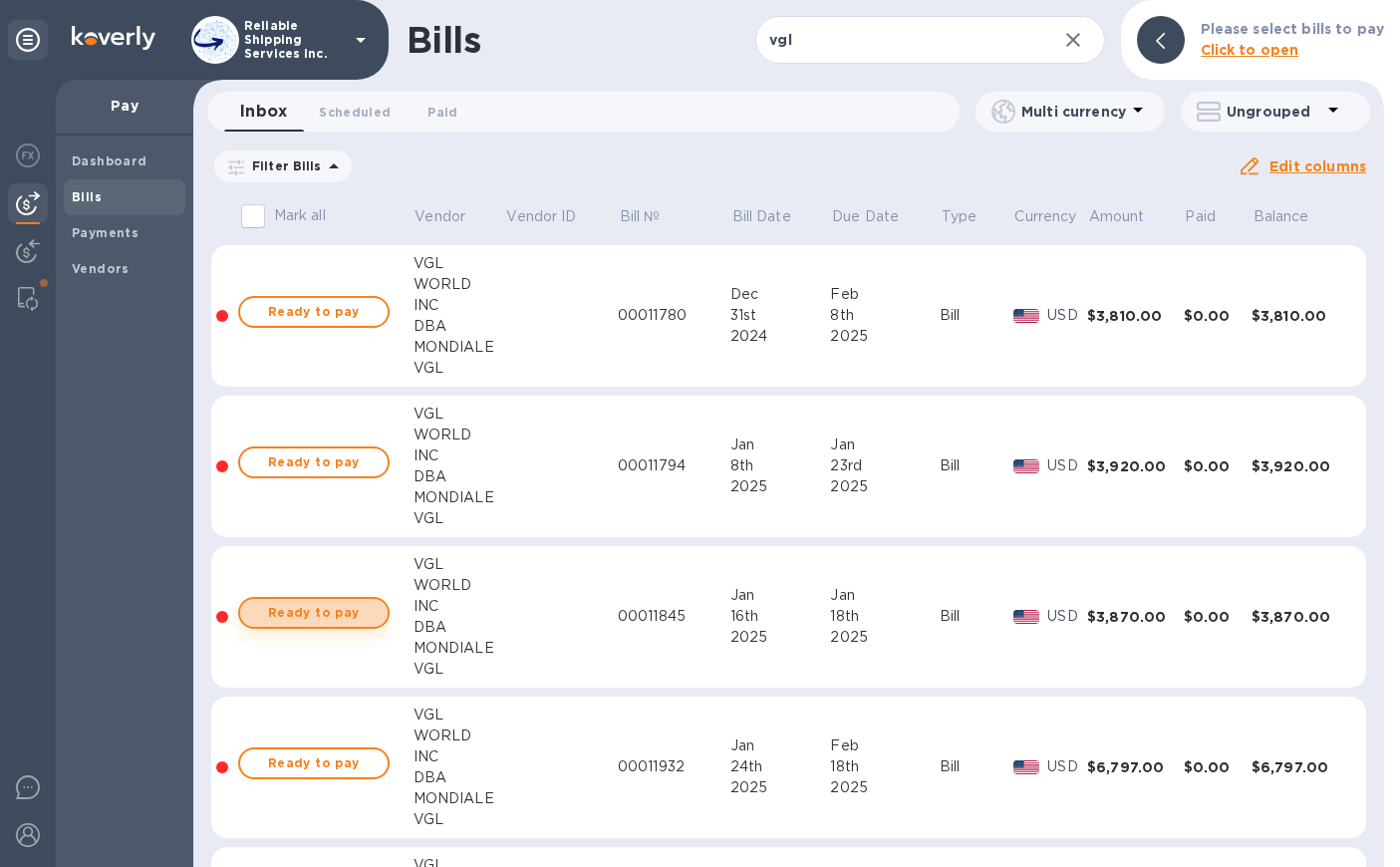 click on "Ready to pay" at bounding box center [314, 613] 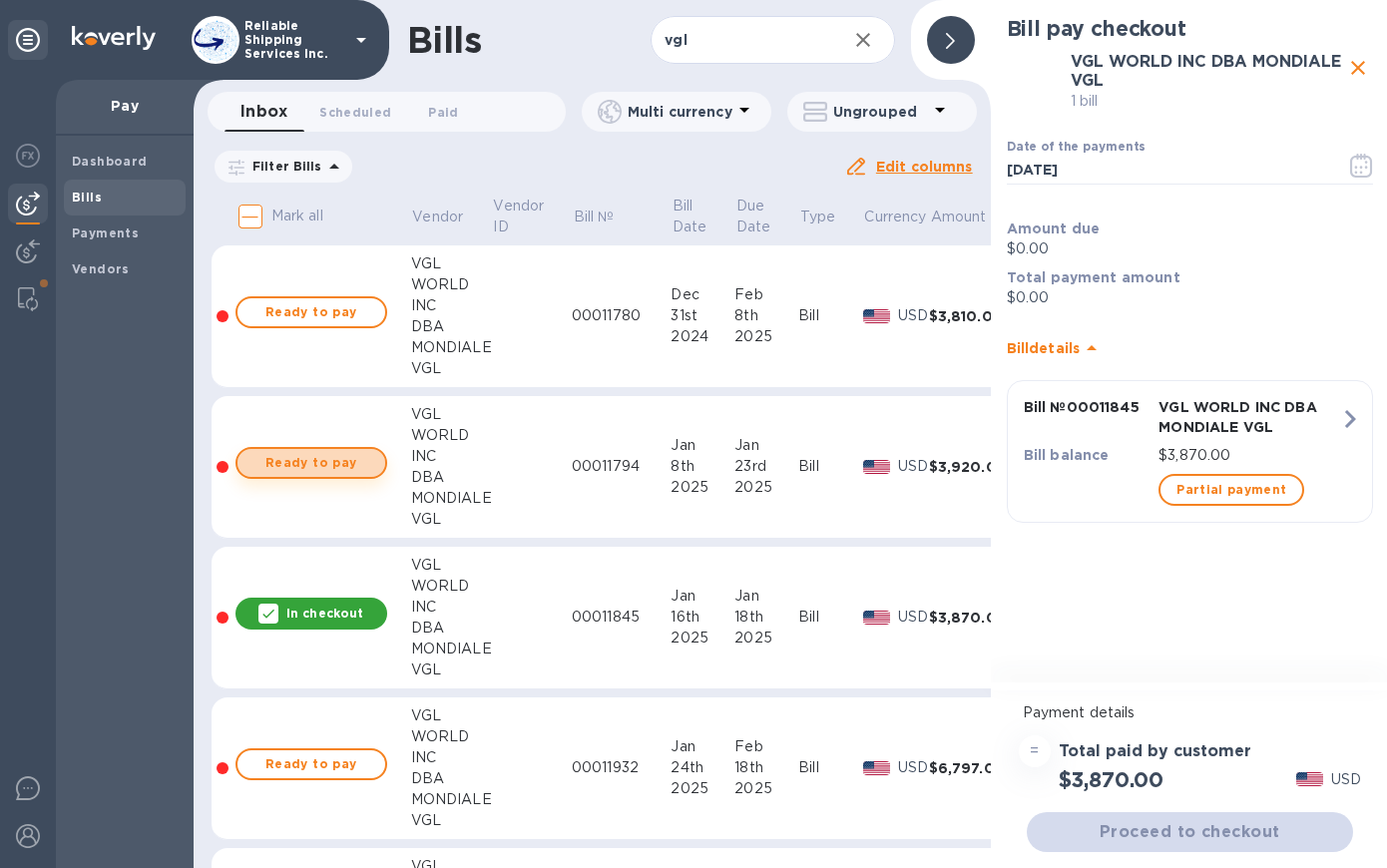 click on "Ready to pay" at bounding box center (311, 463) 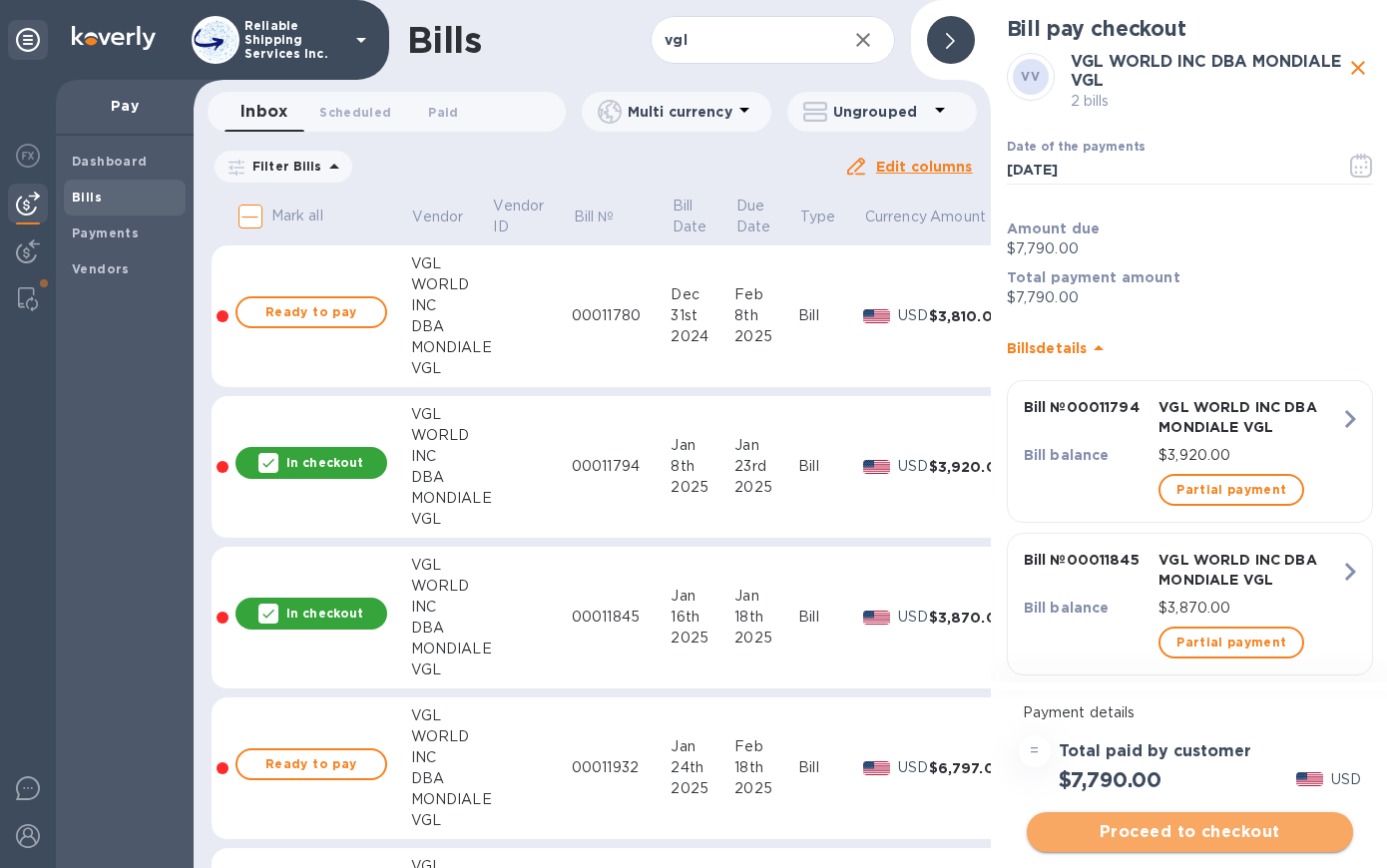click on "Proceed to checkout" at bounding box center [1189, 832] 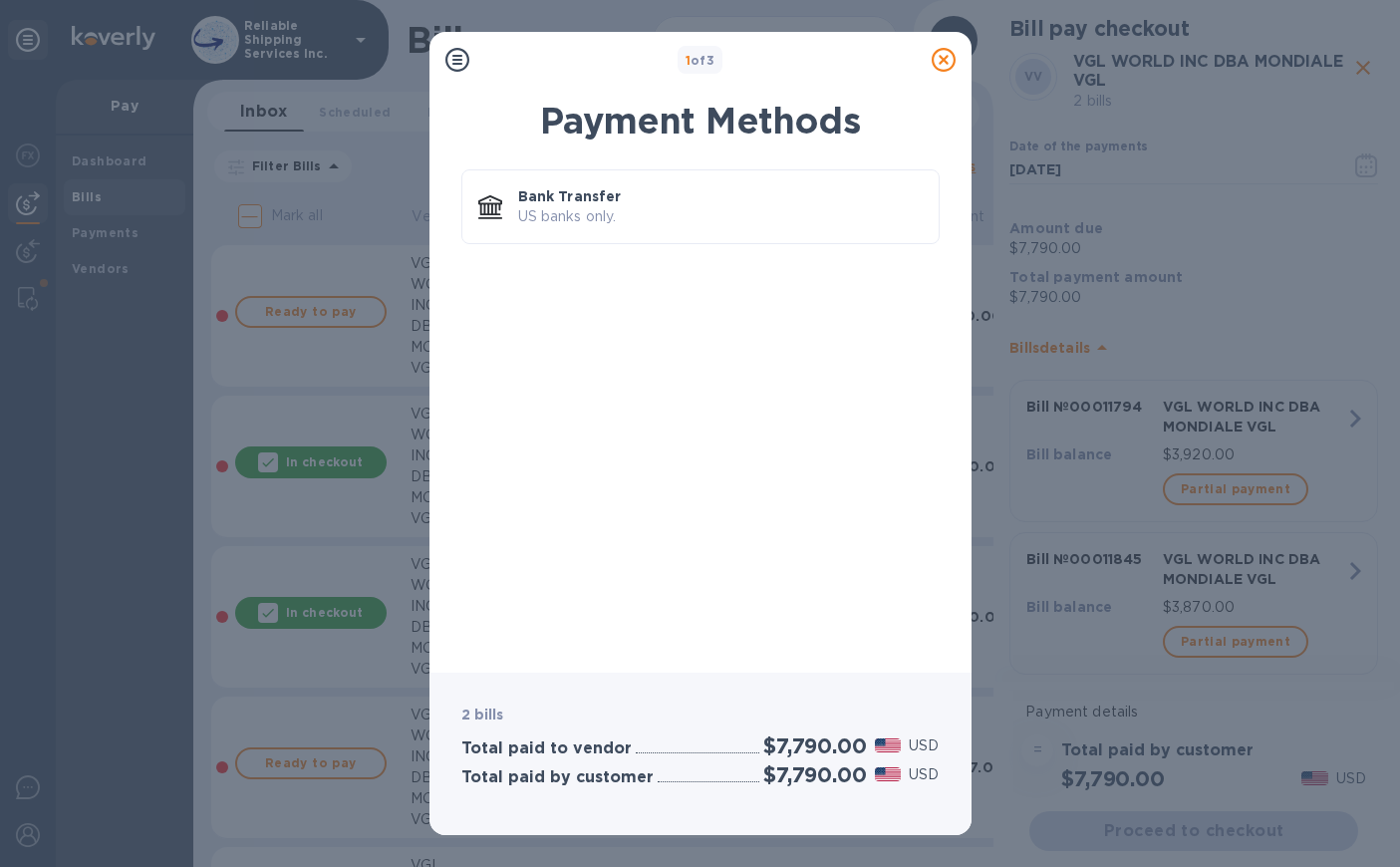 click 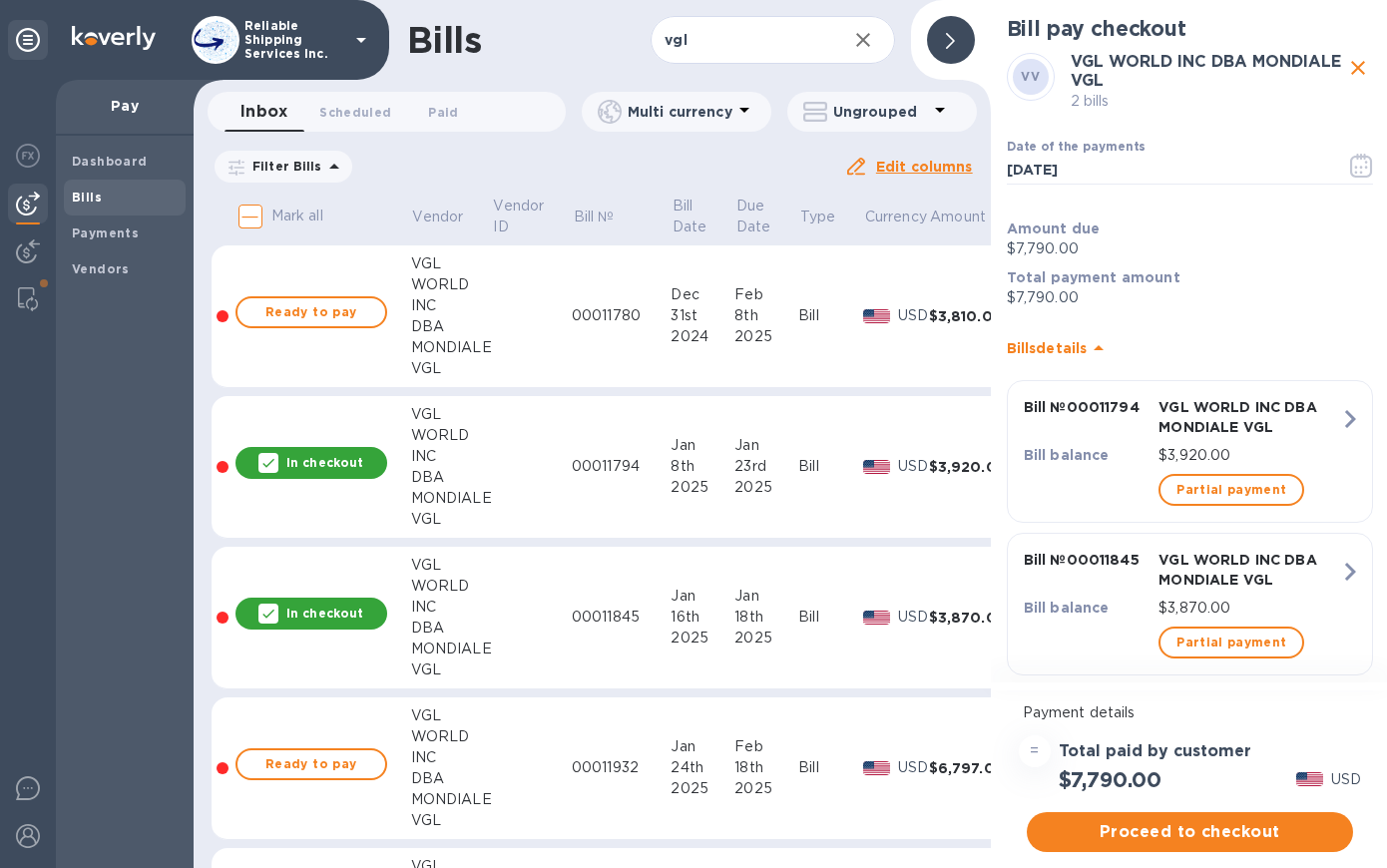 click 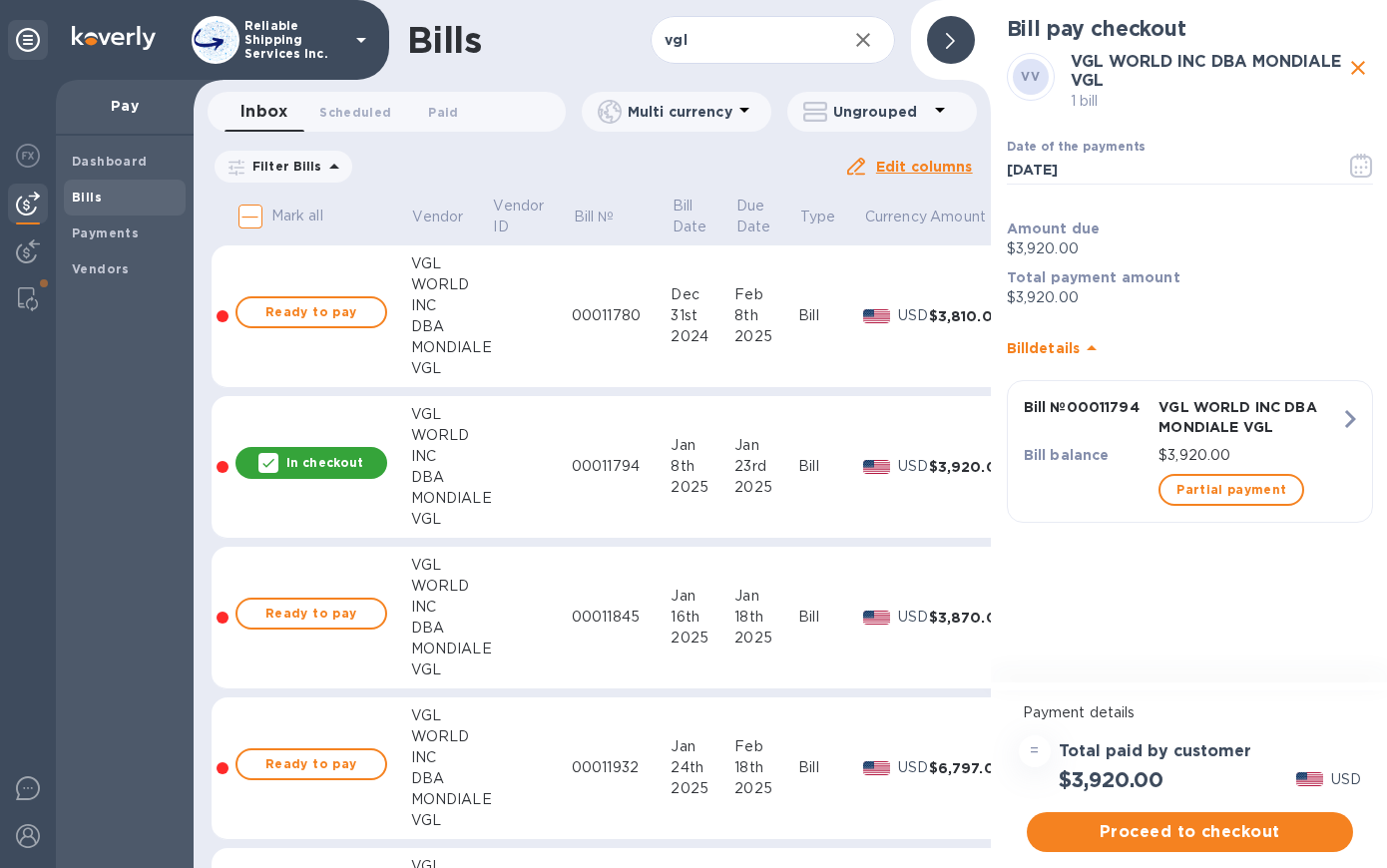 click on "In checkout" at bounding box center [311, 463] 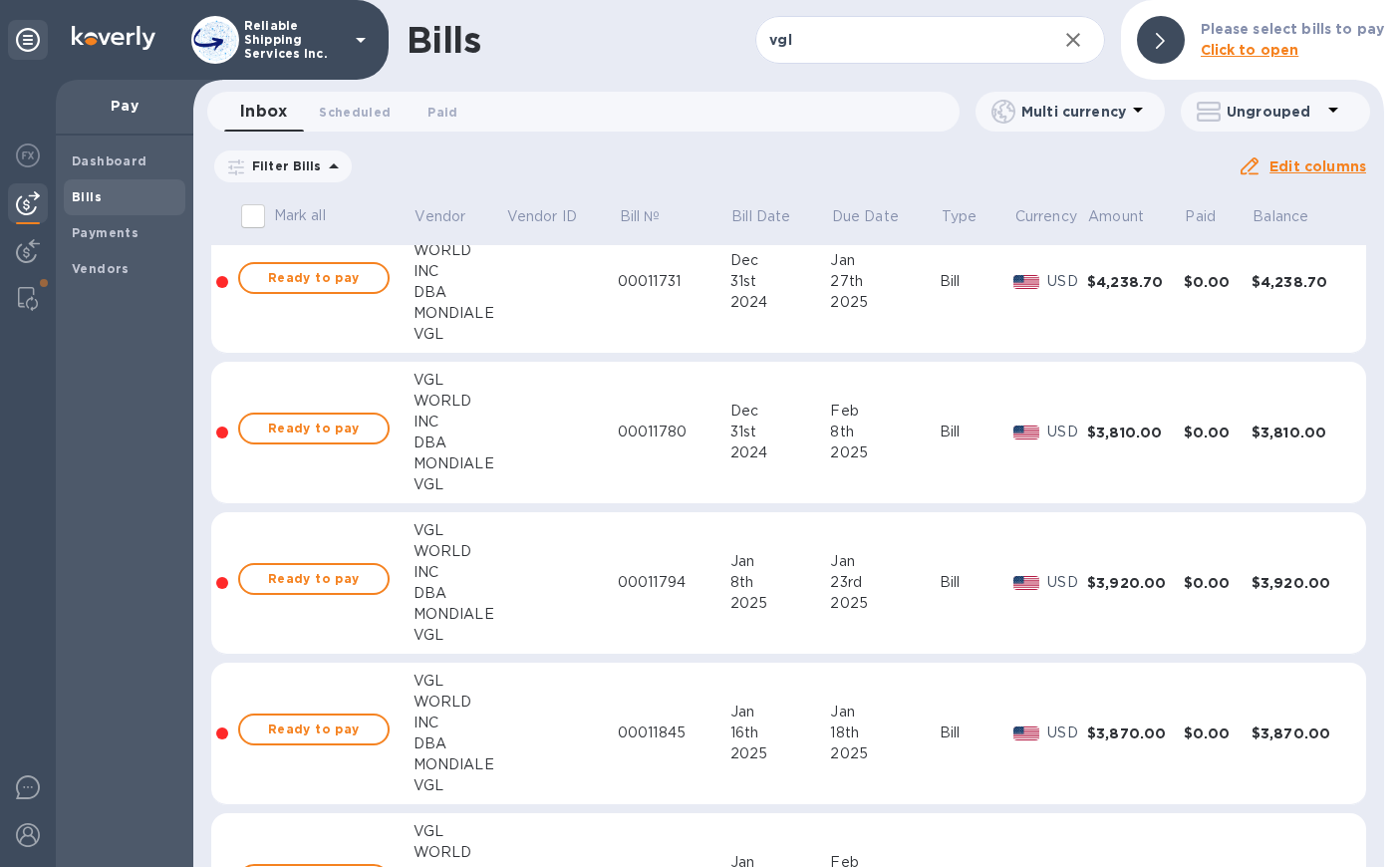 scroll, scrollTop: 2361, scrollLeft: 0, axis: vertical 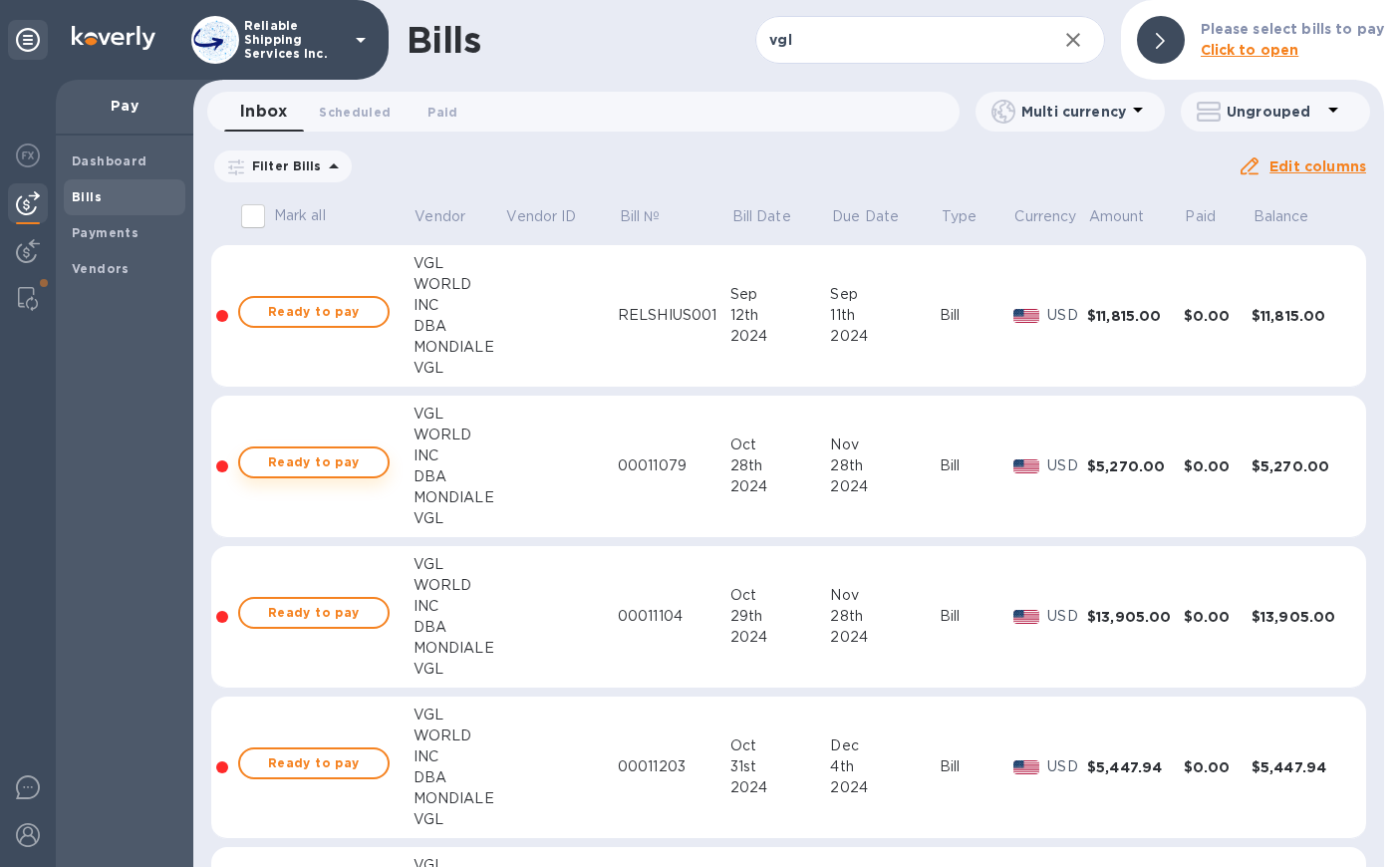 click on "Ready to pay" at bounding box center [314, 462] 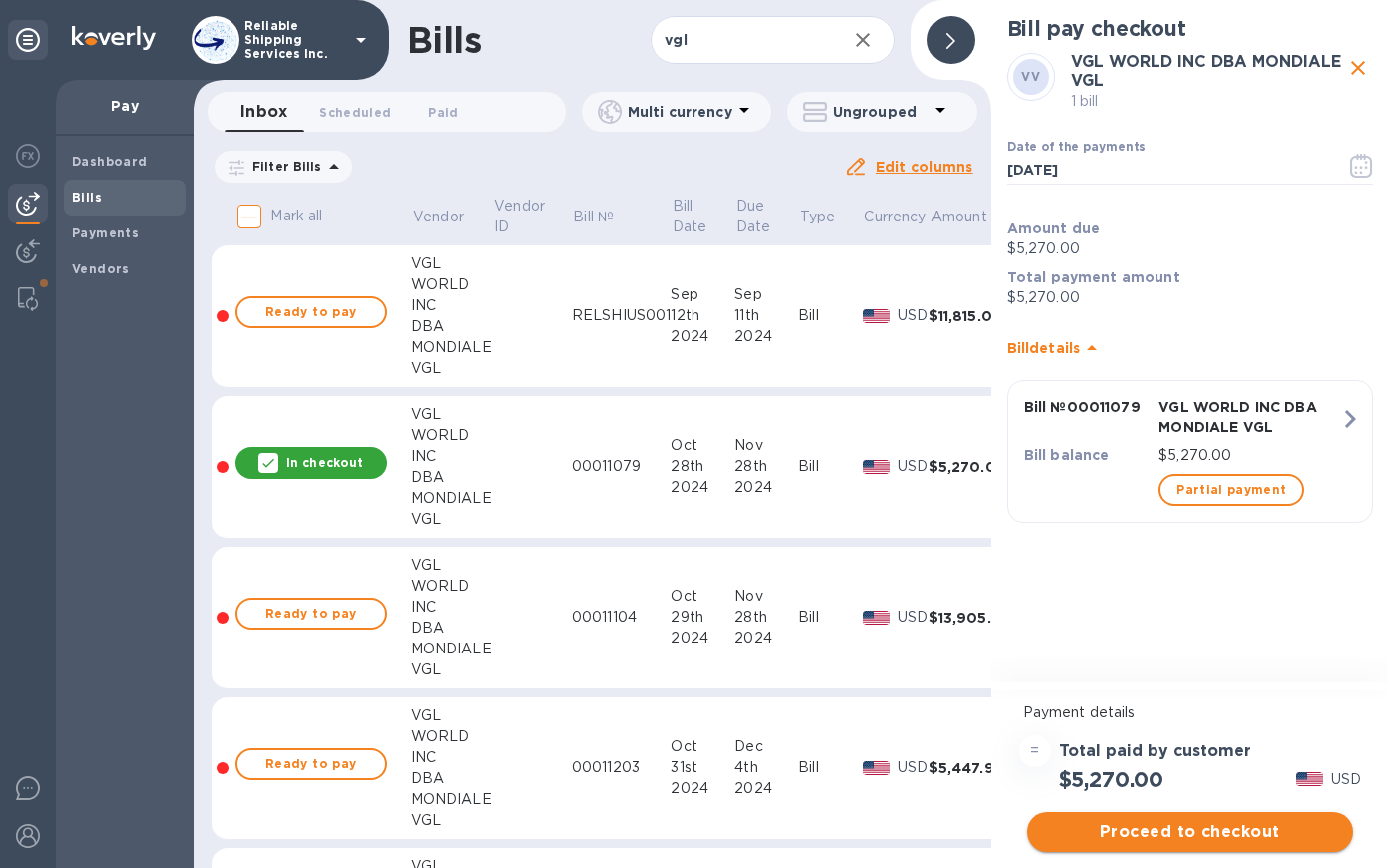 click on "Proceed to checkout" at bounding box center (1189, 832) 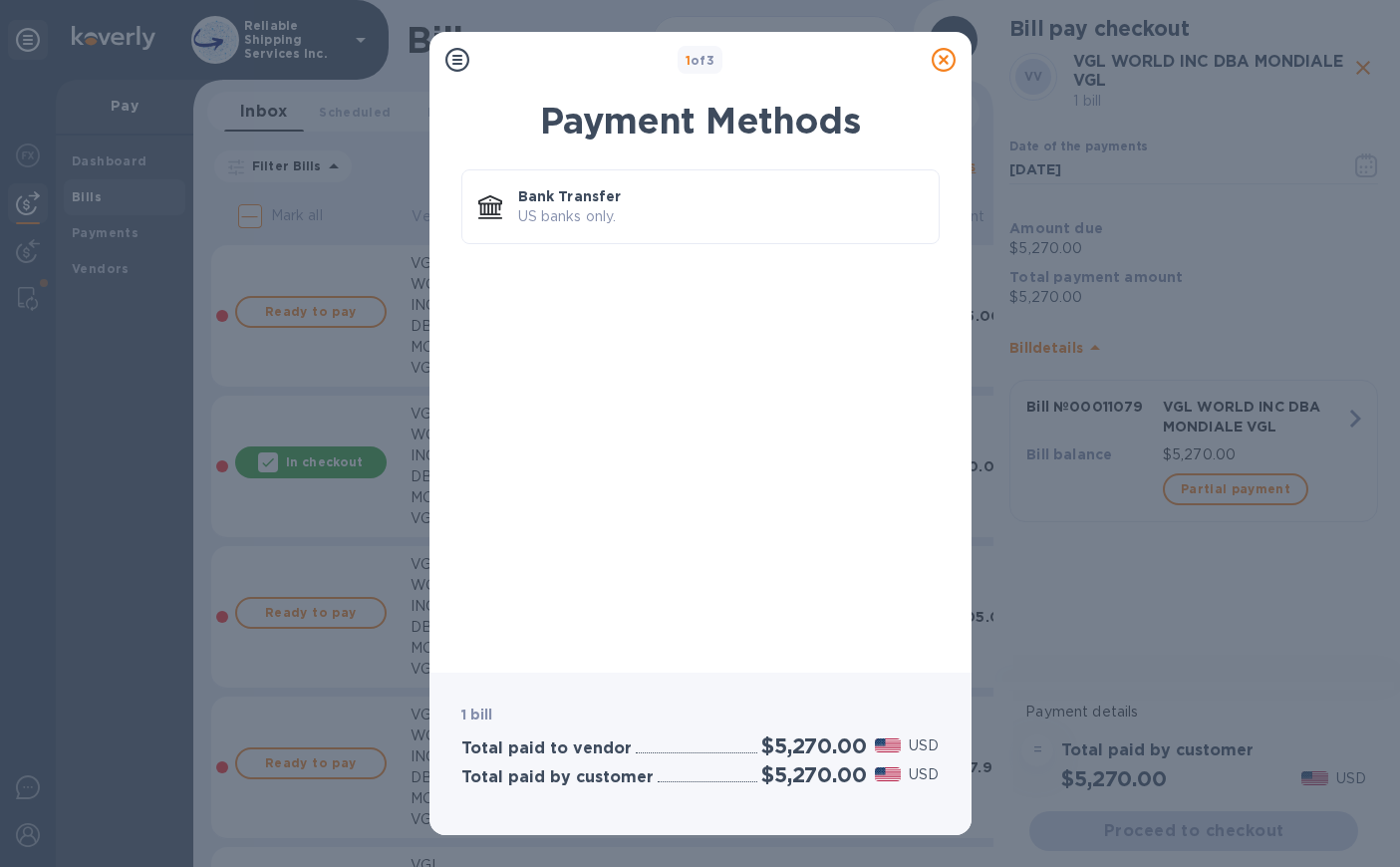 click 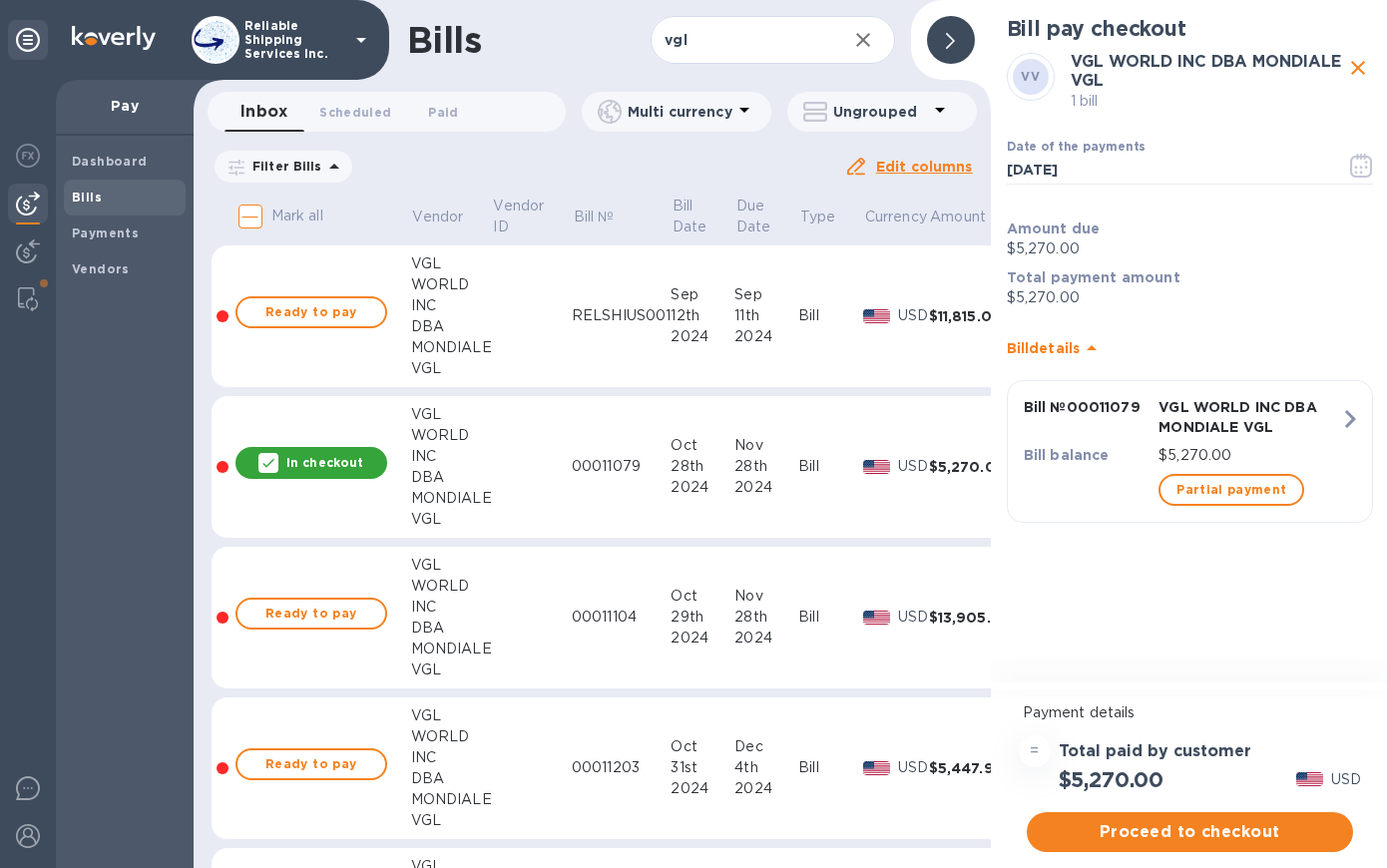 click 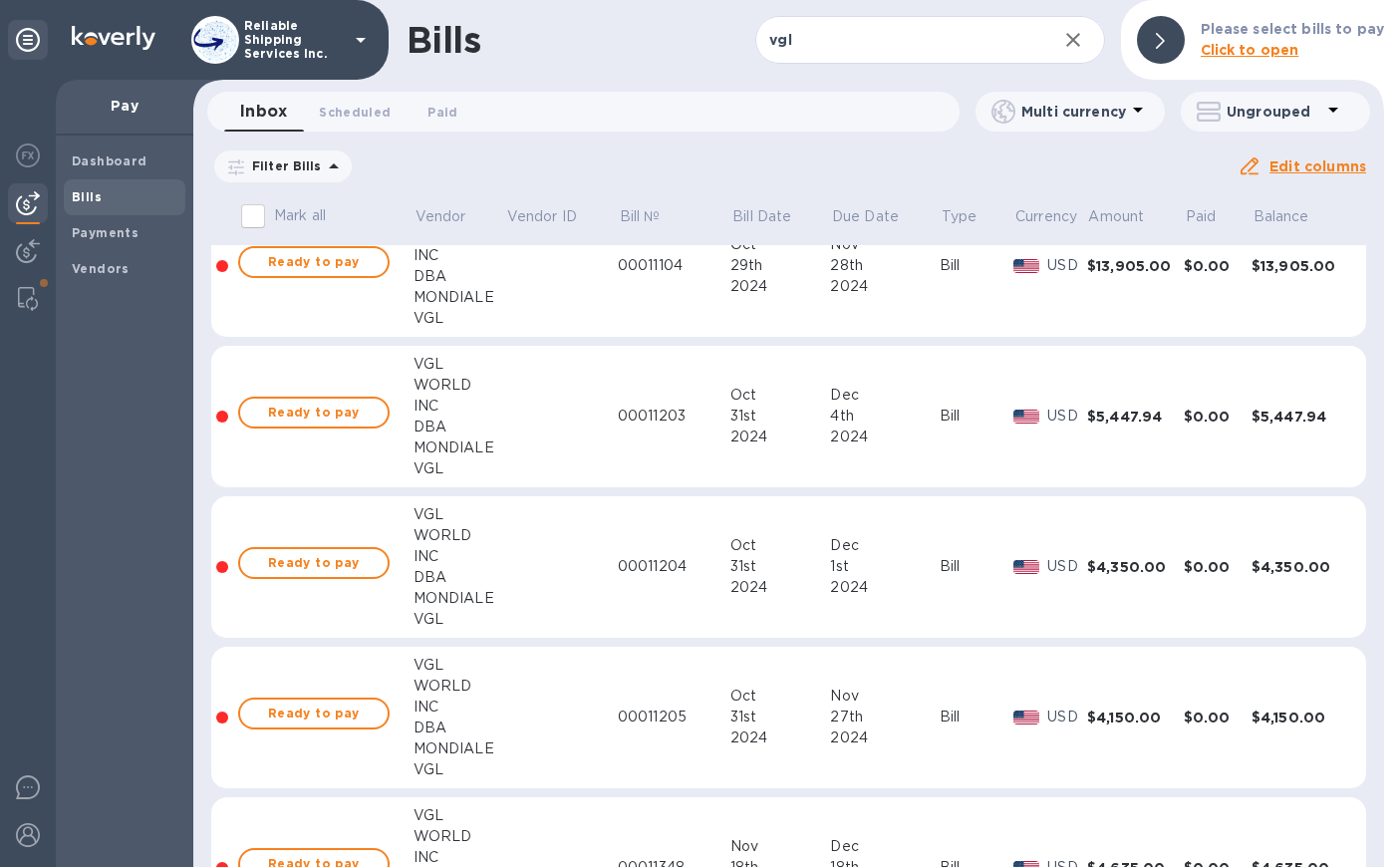 scroll, scrollTop: 399, scrollLeft: 0, axis: vertical 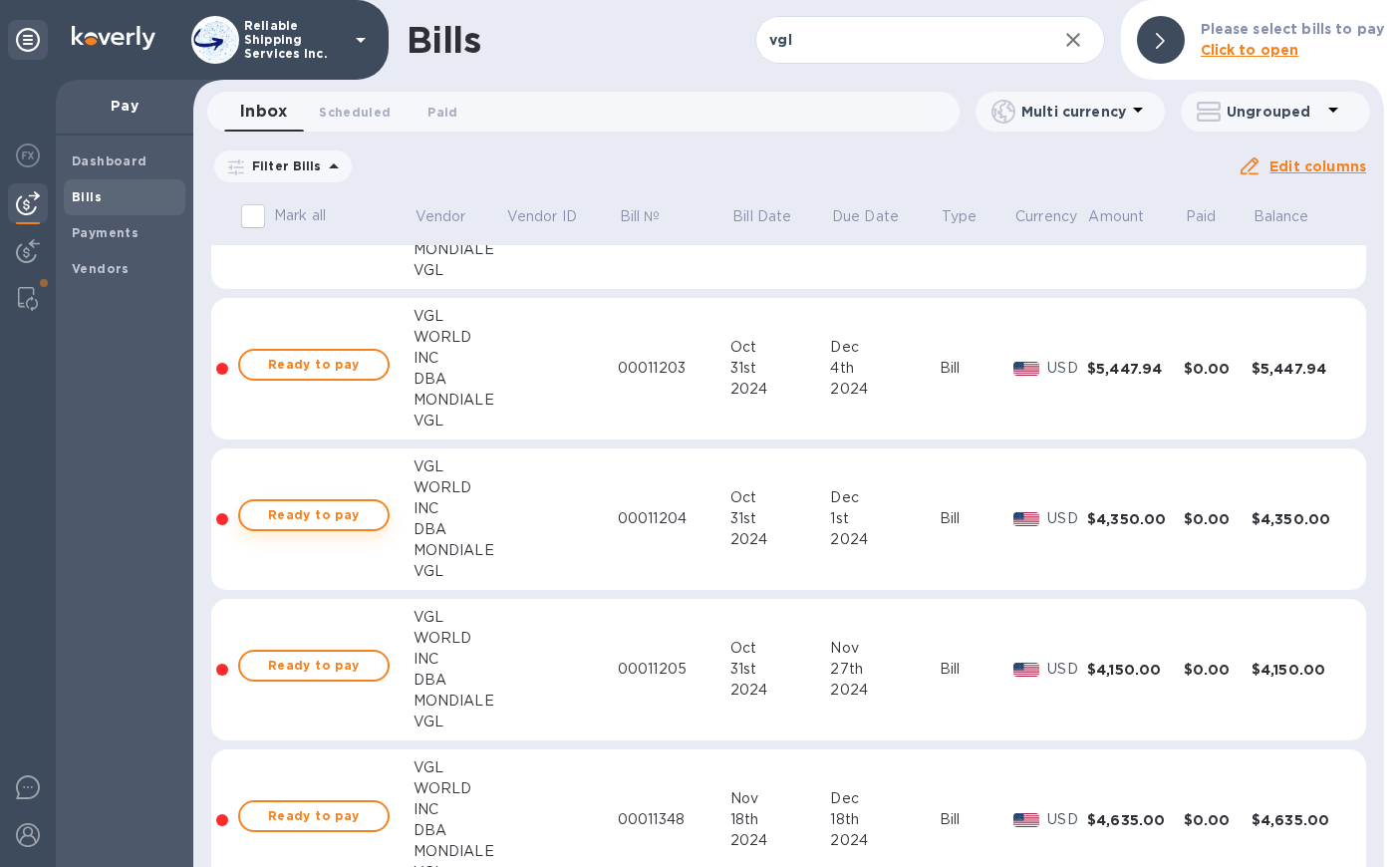 click on "Ready to pay" at bounding box center [314, 515] 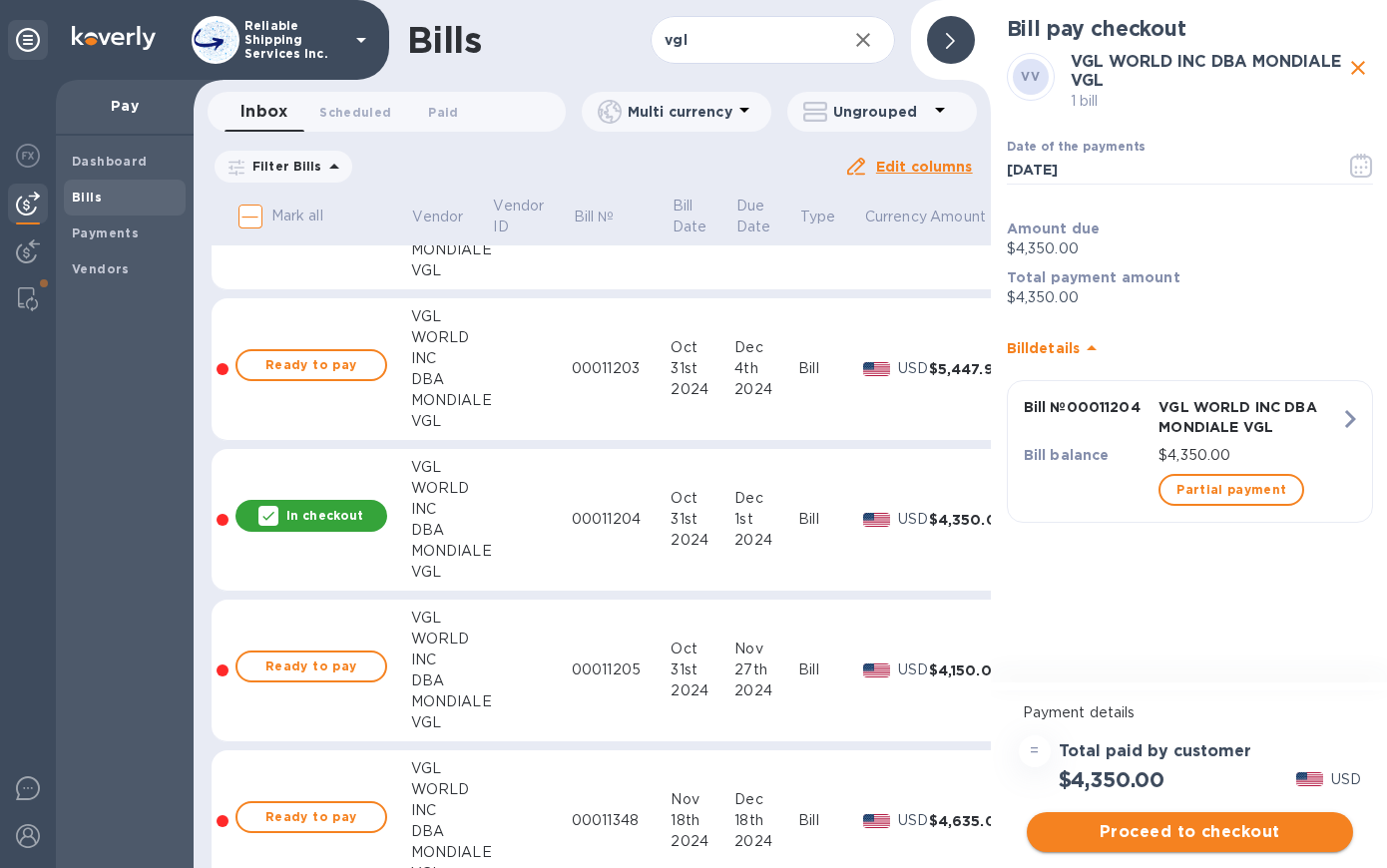 click on "Proceed to checkout" at bounding box center (1189, 832) 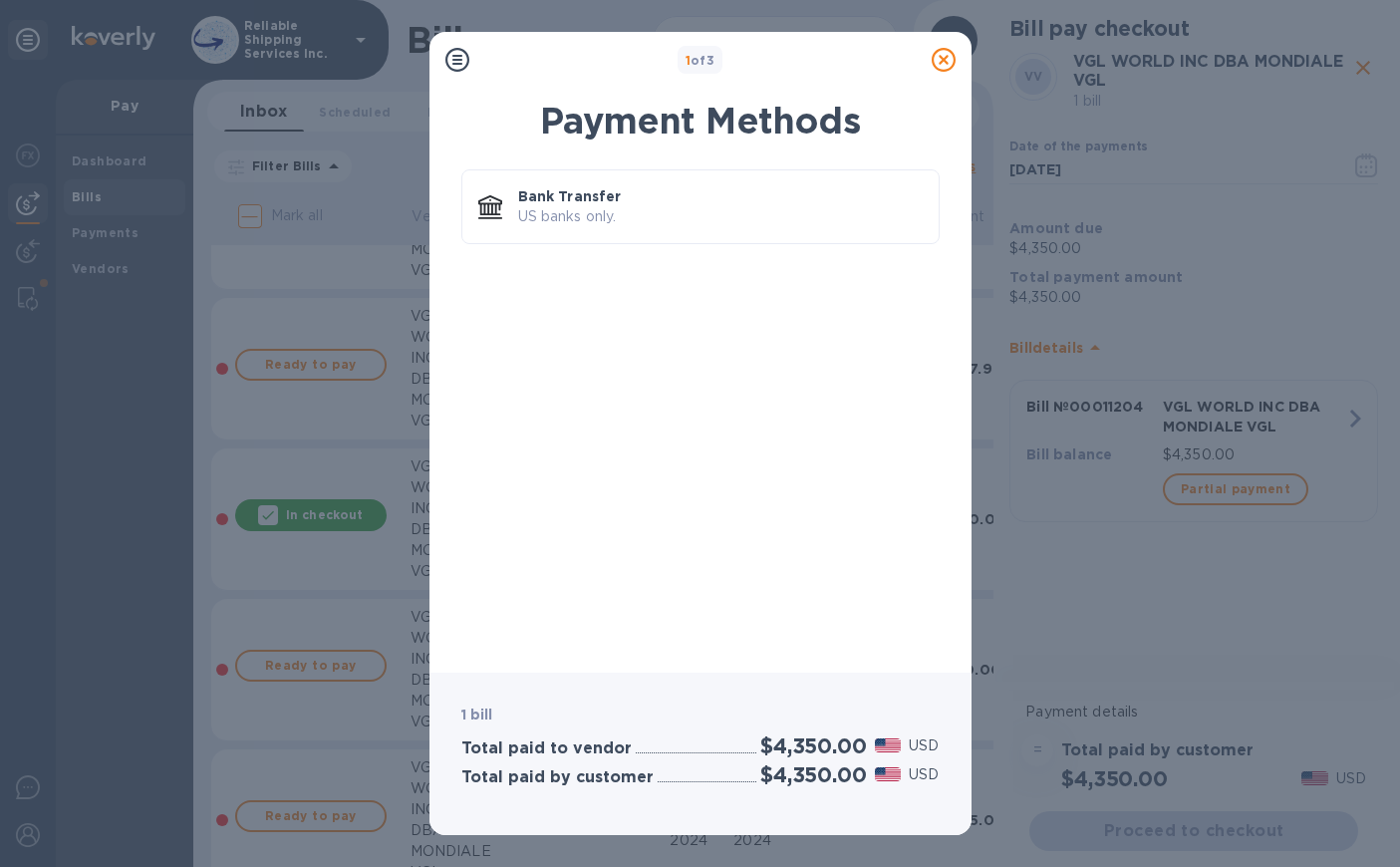 click 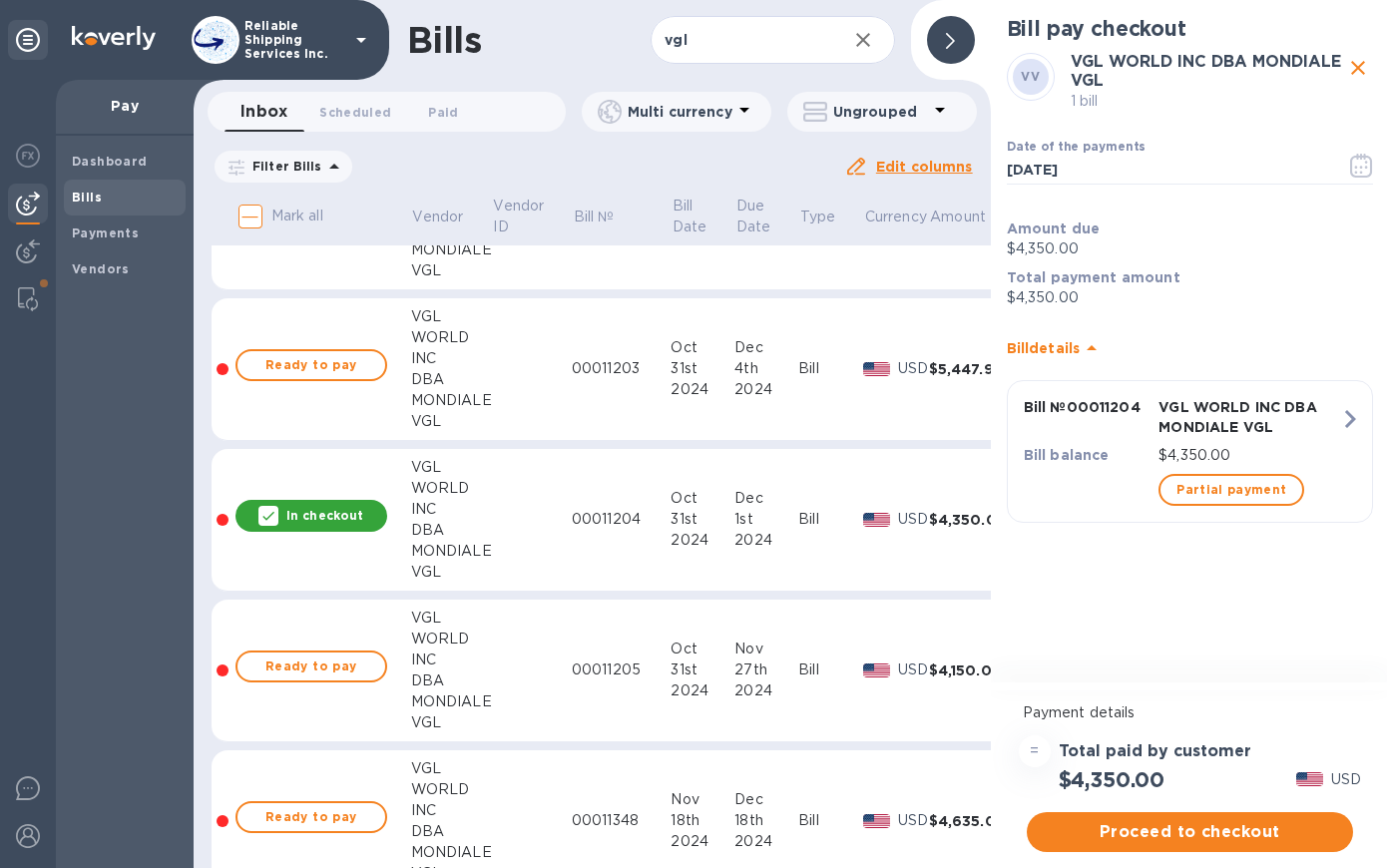 click 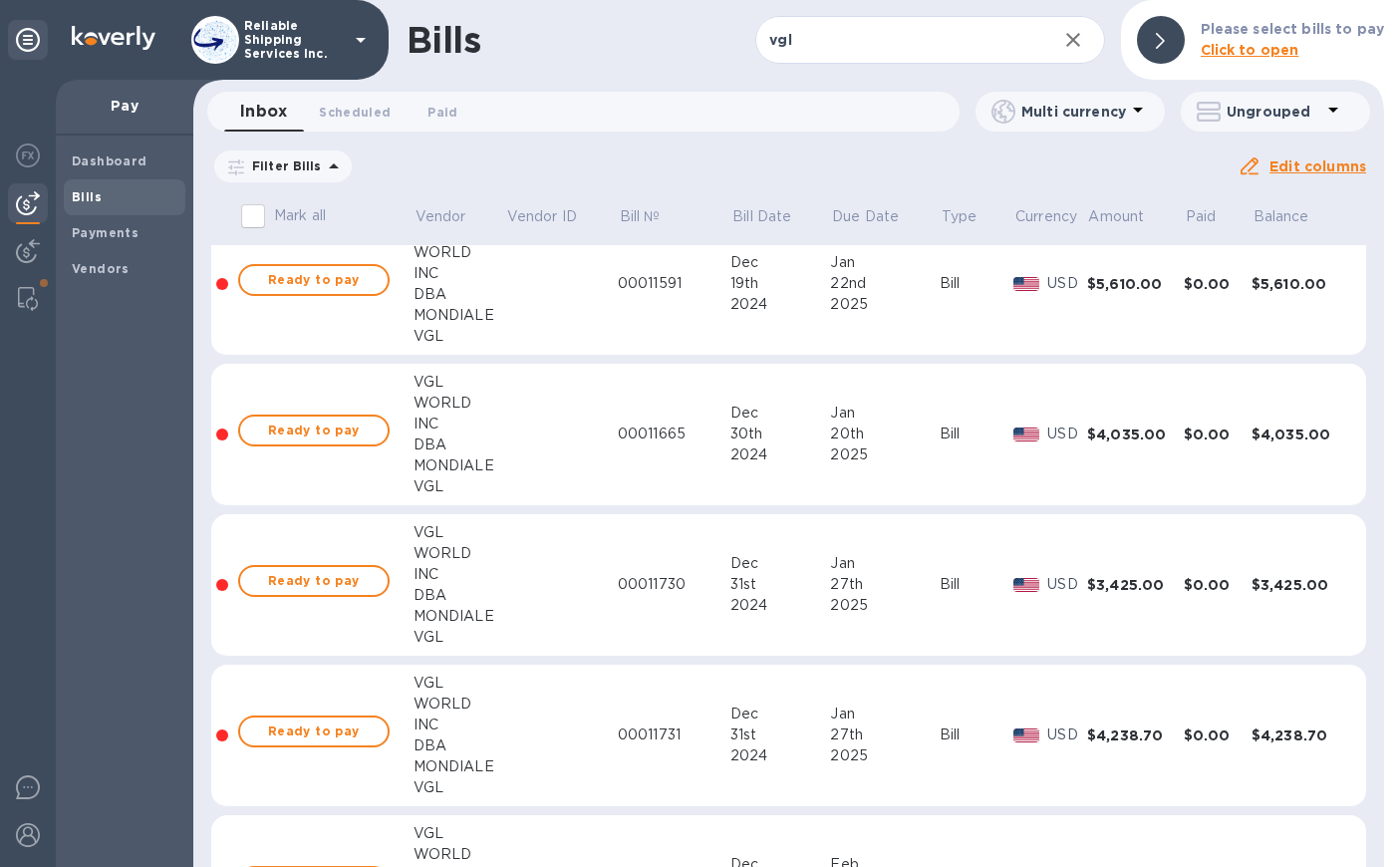 scroll, scrollTop: 2292, scrollLeft: 0, axis: vertical 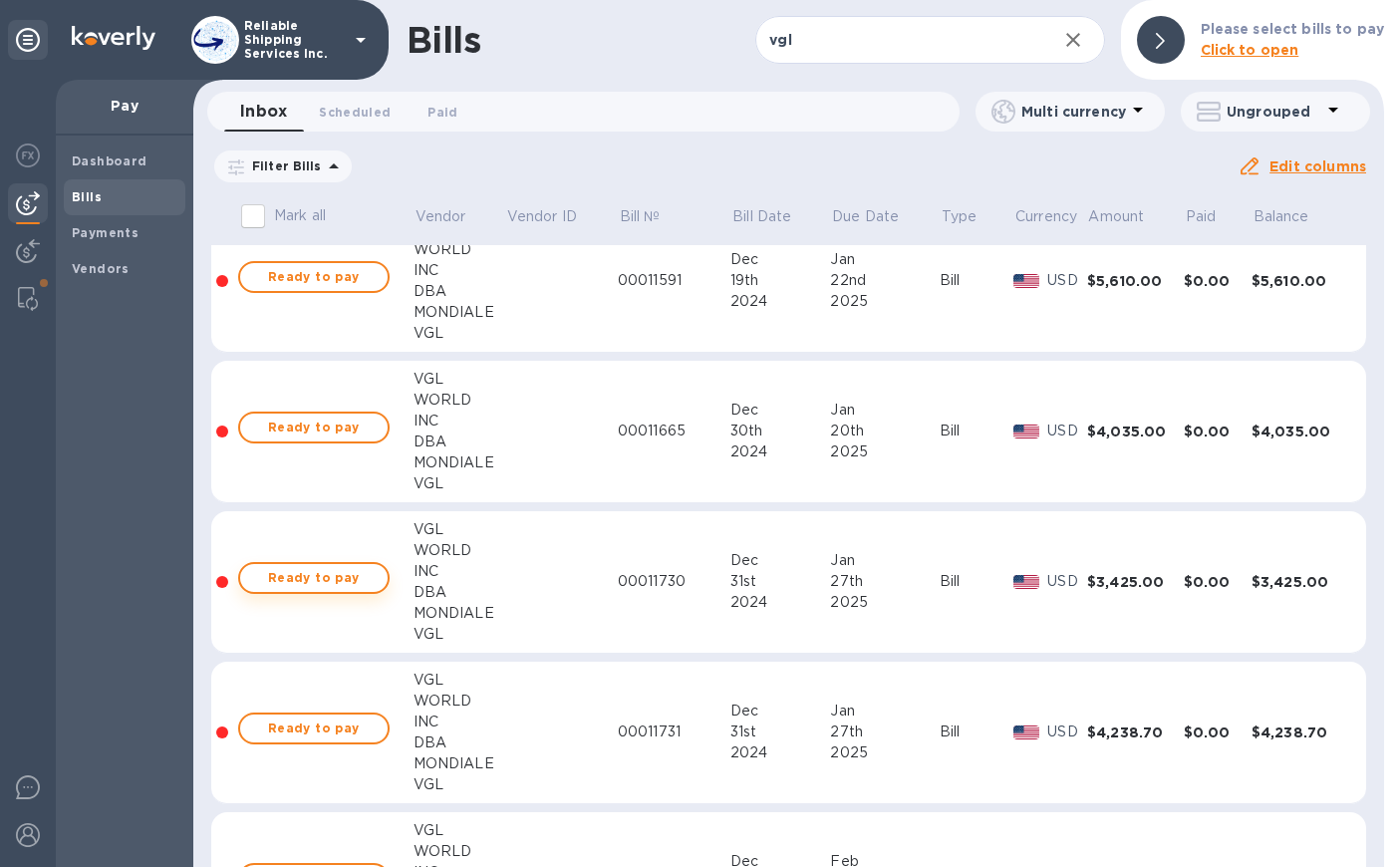 click on "Ready to pay" at bounding box center [314, 578] 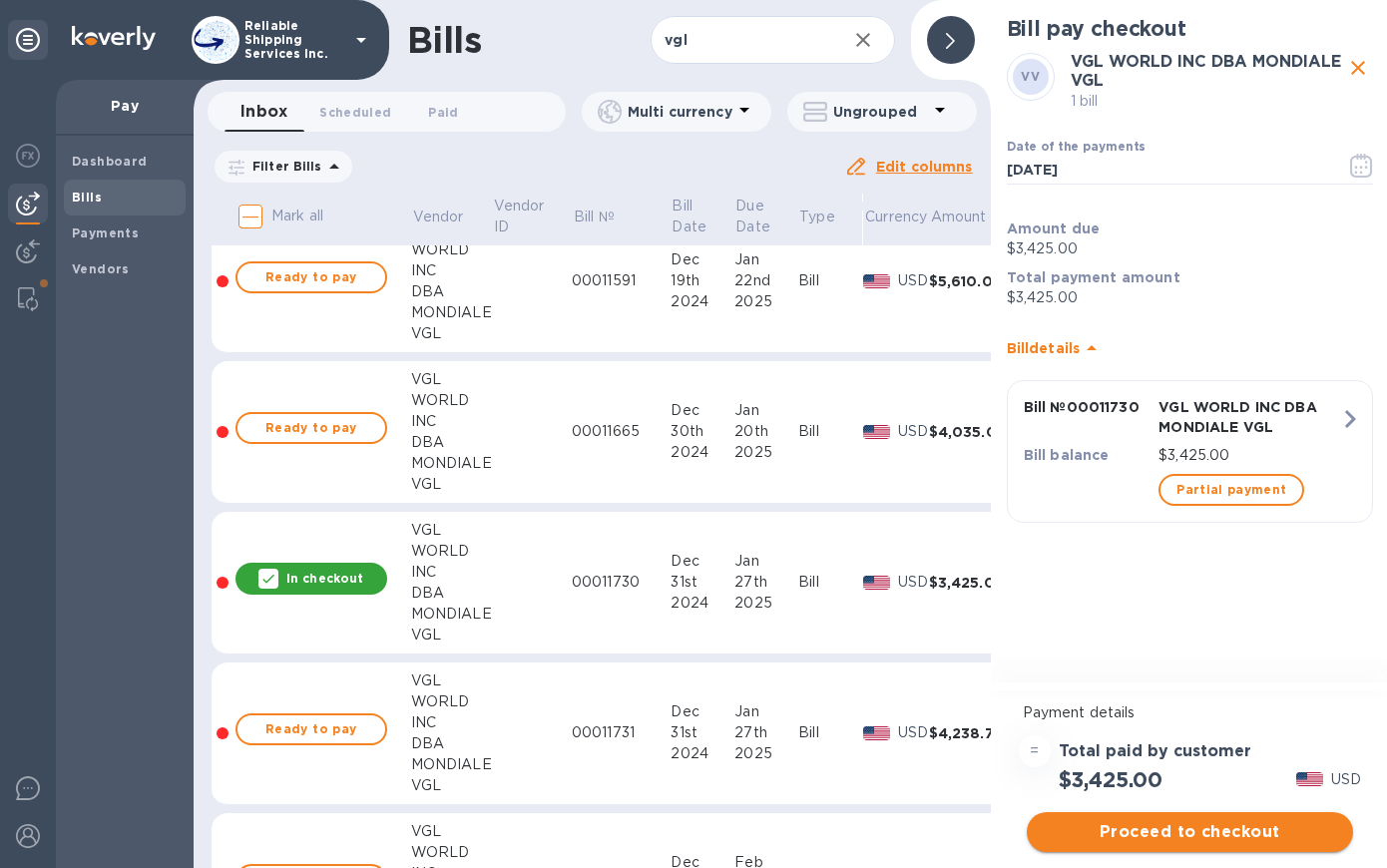 click on "Proceed to checkout" at bounding box center (1189, 832) 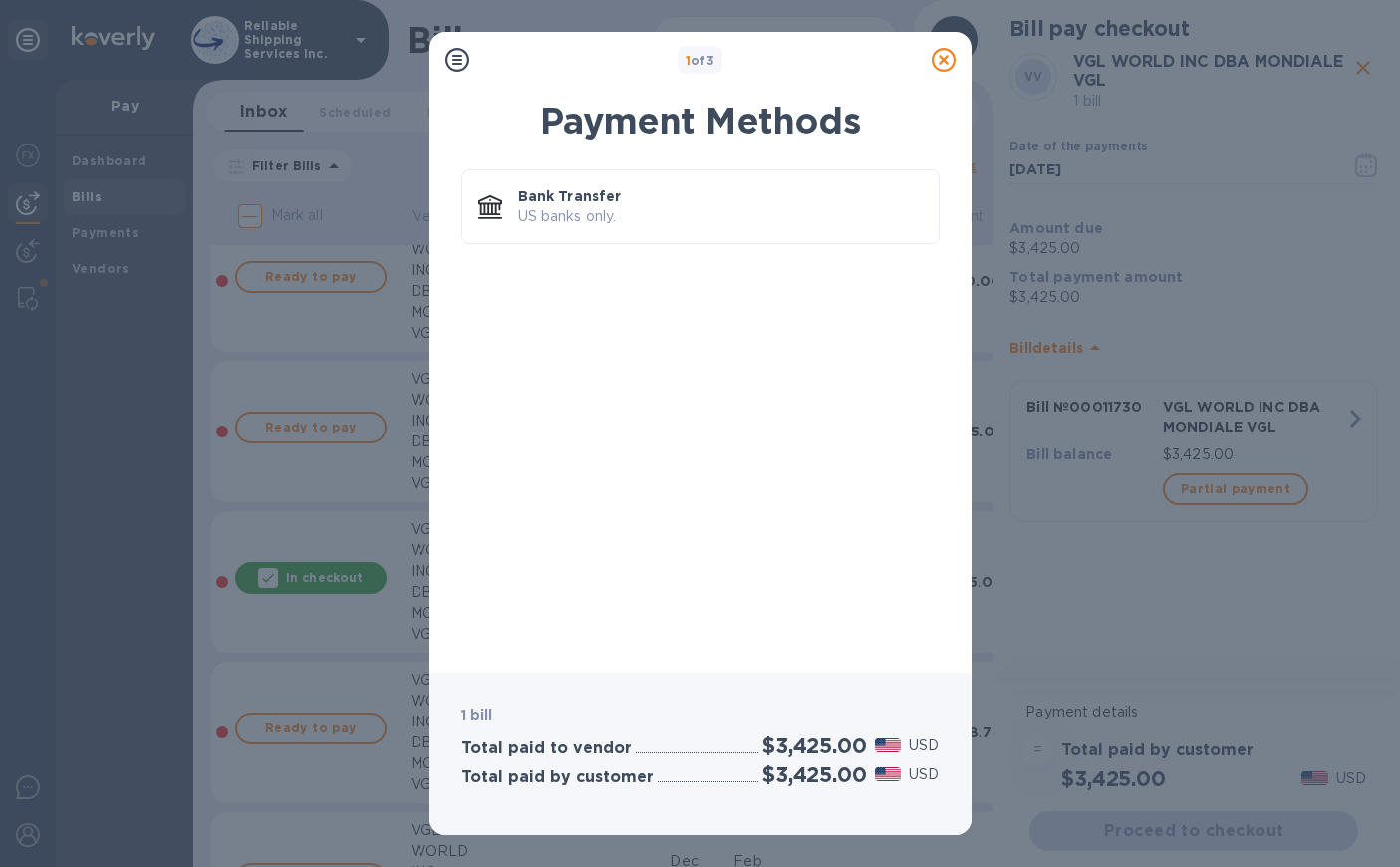 click 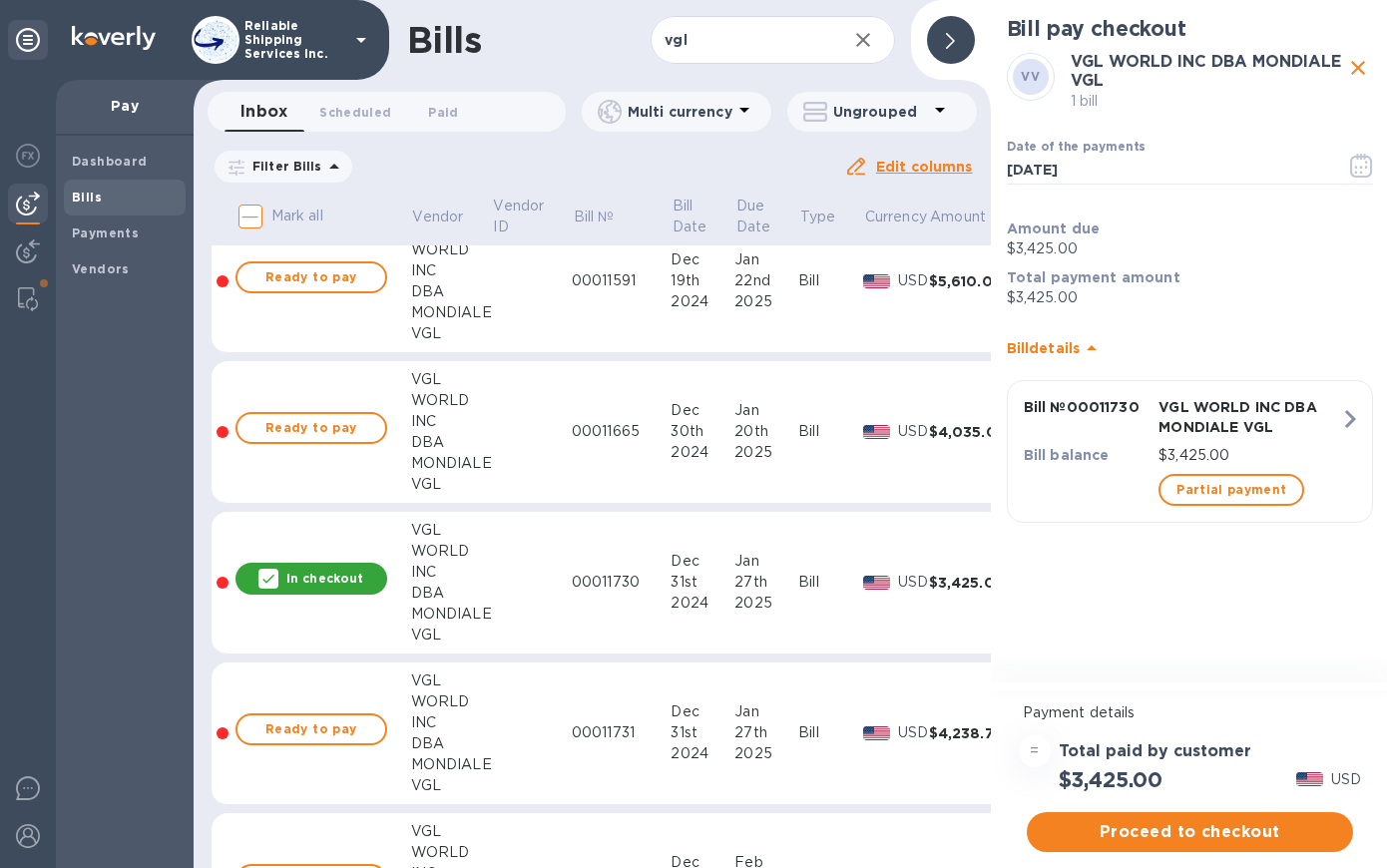 click on "In checkout" at bounding box center [324, 578] 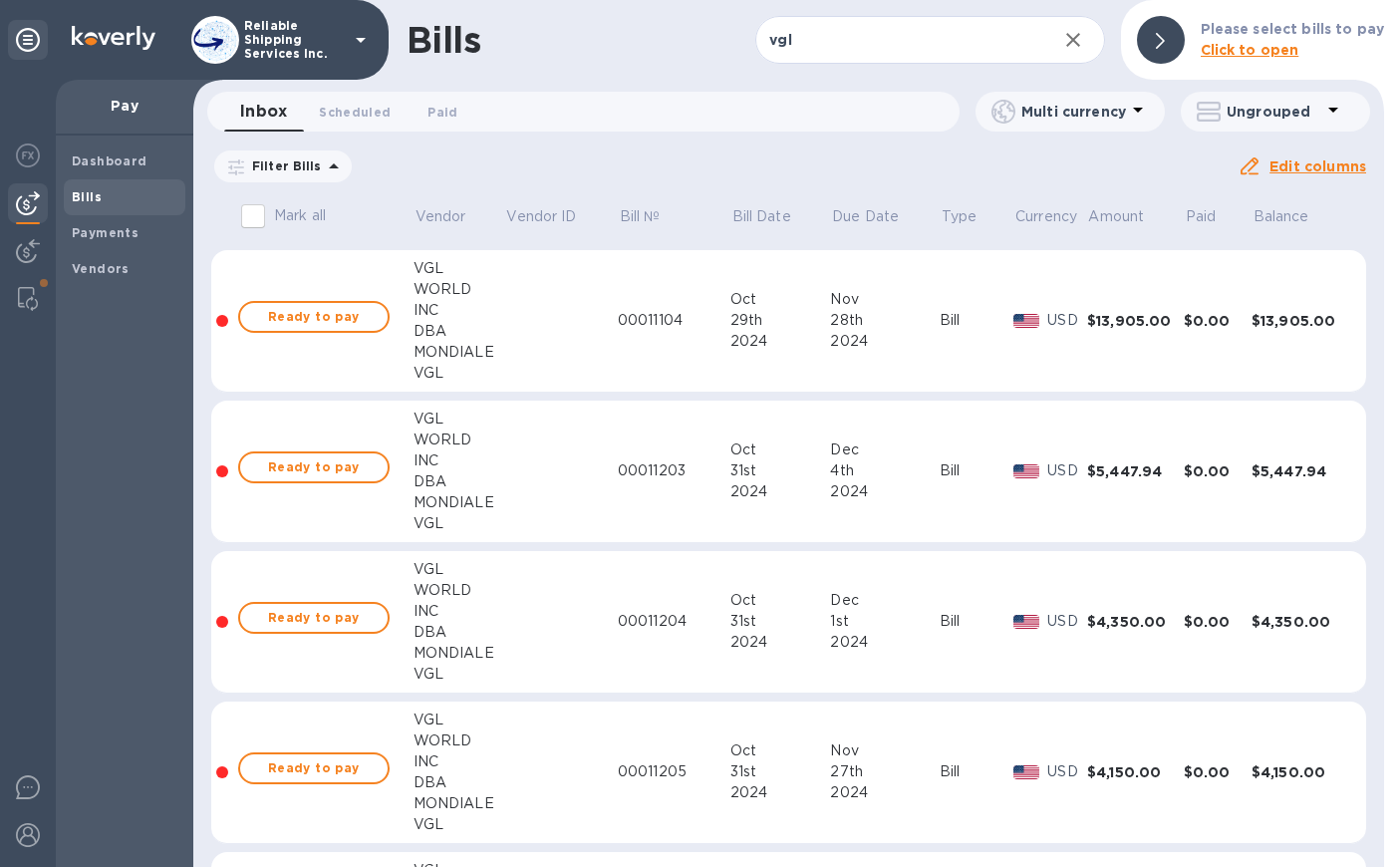 scroll, scrollTop: 399, scrollLeft: 0, axis: vertical 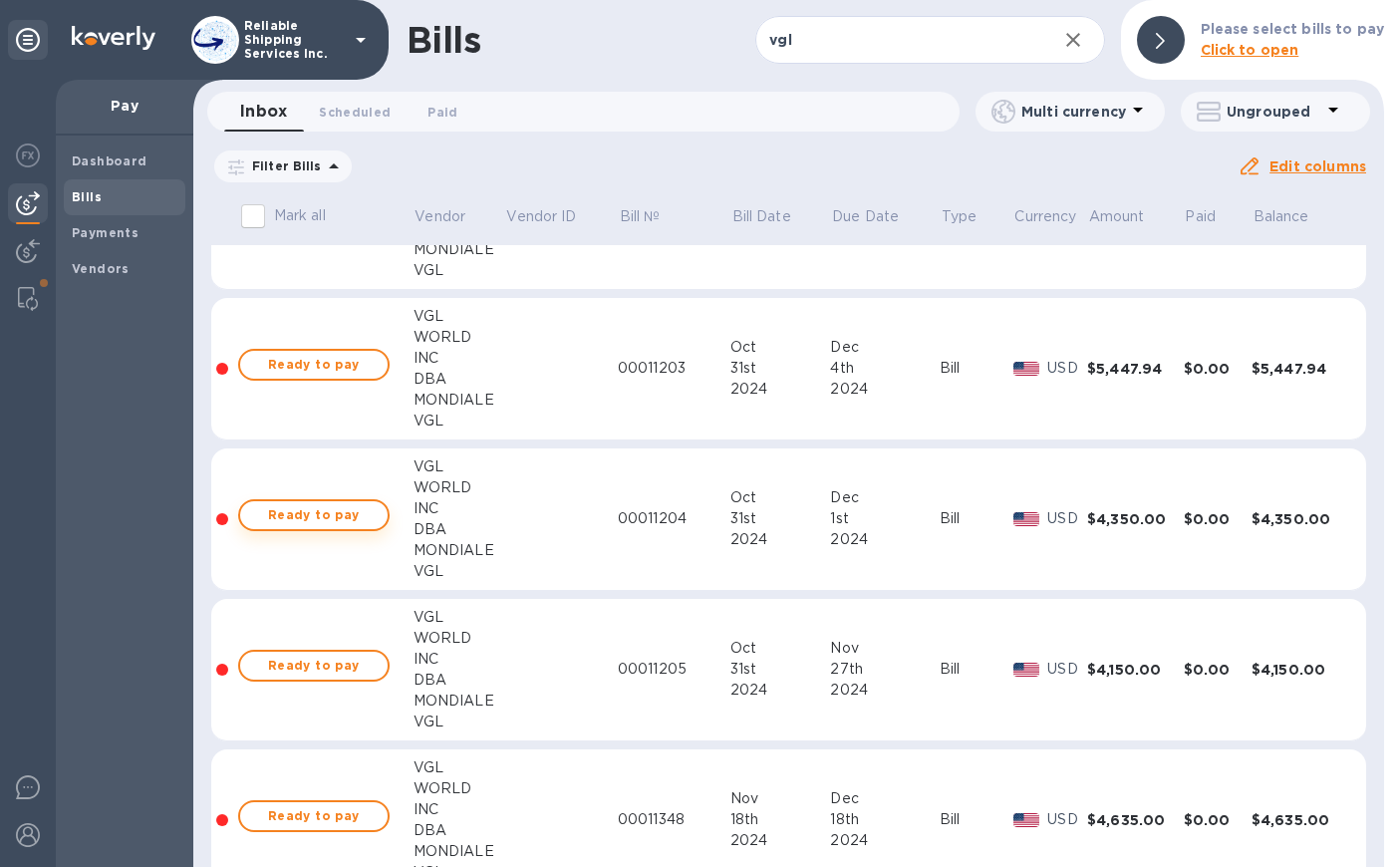 click on "Ready to pay" at bounding box center (314, 515) 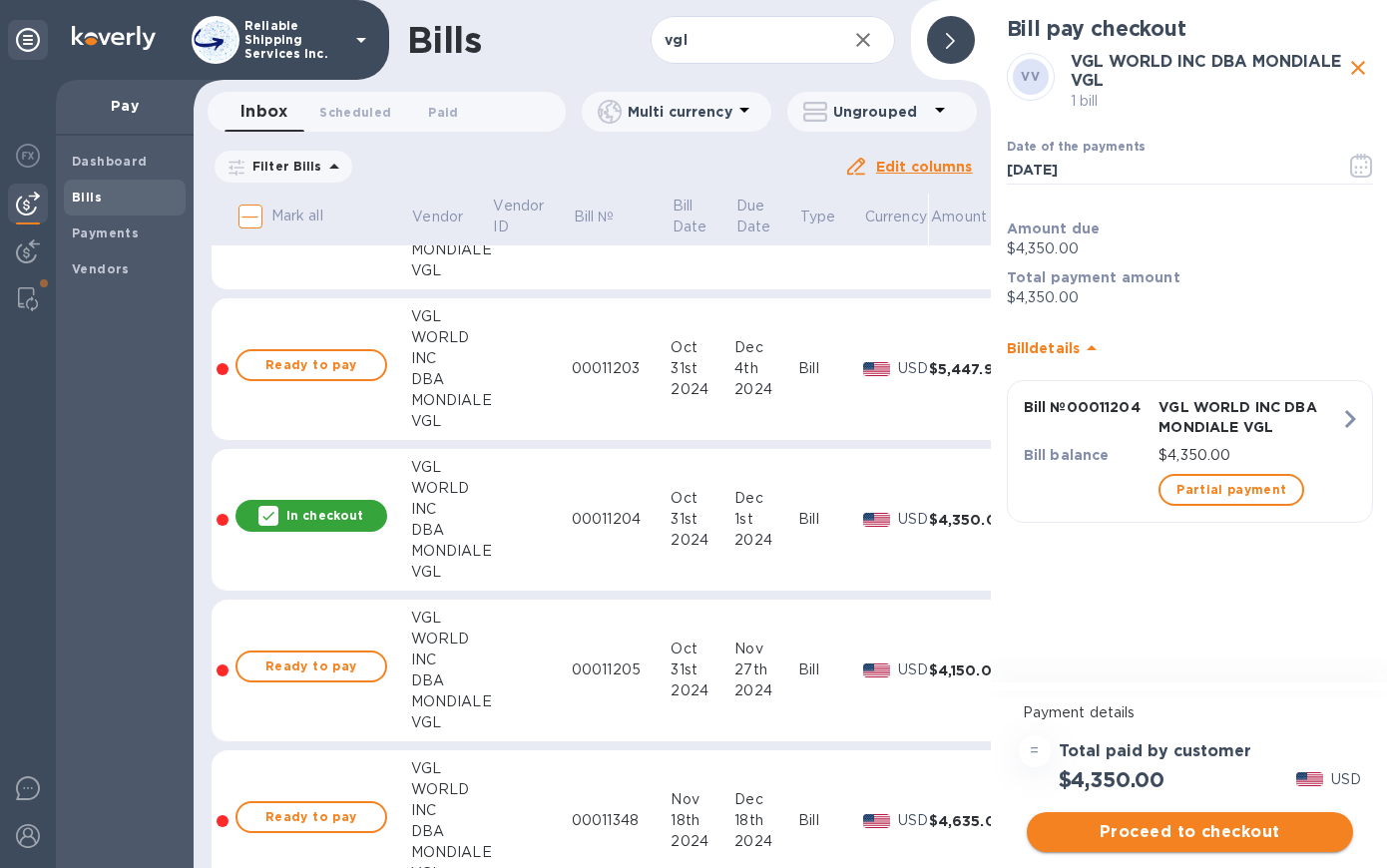 click on "Proceed to checkout" at bounding box center [1189, 832] 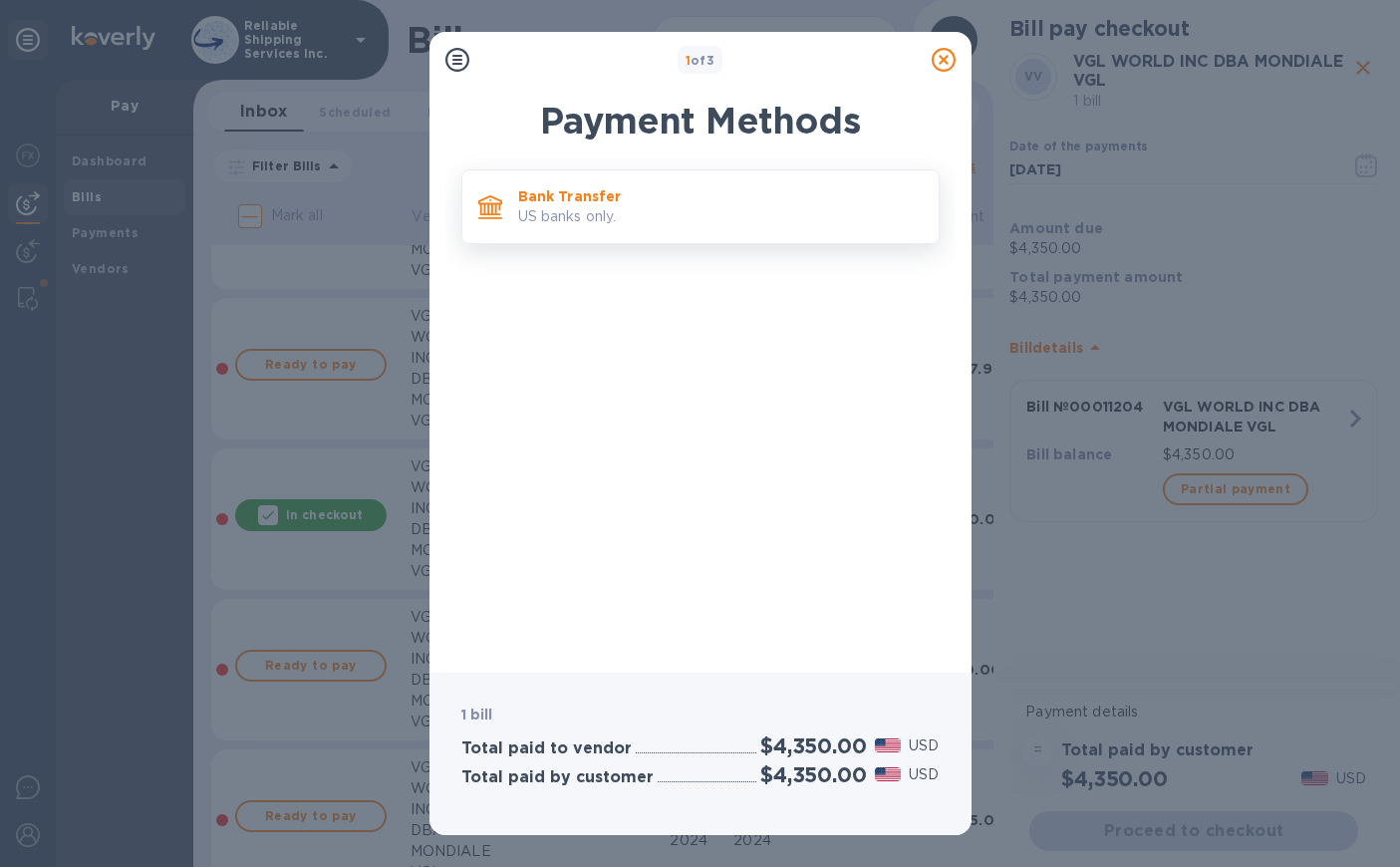 click on "US banks only." at bounding box center (720, 216) 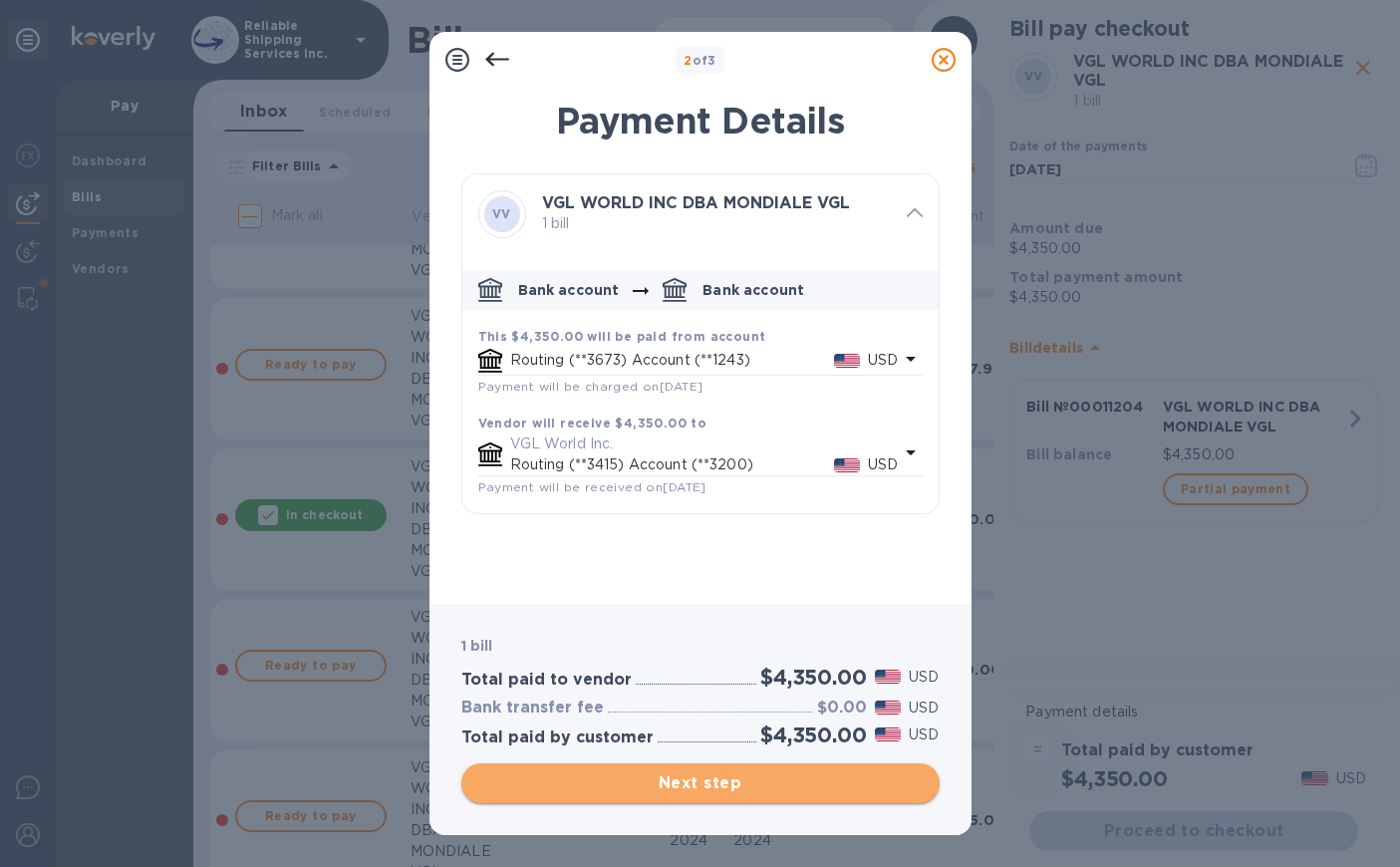click on "Next step" at bounding box center (700, 783) 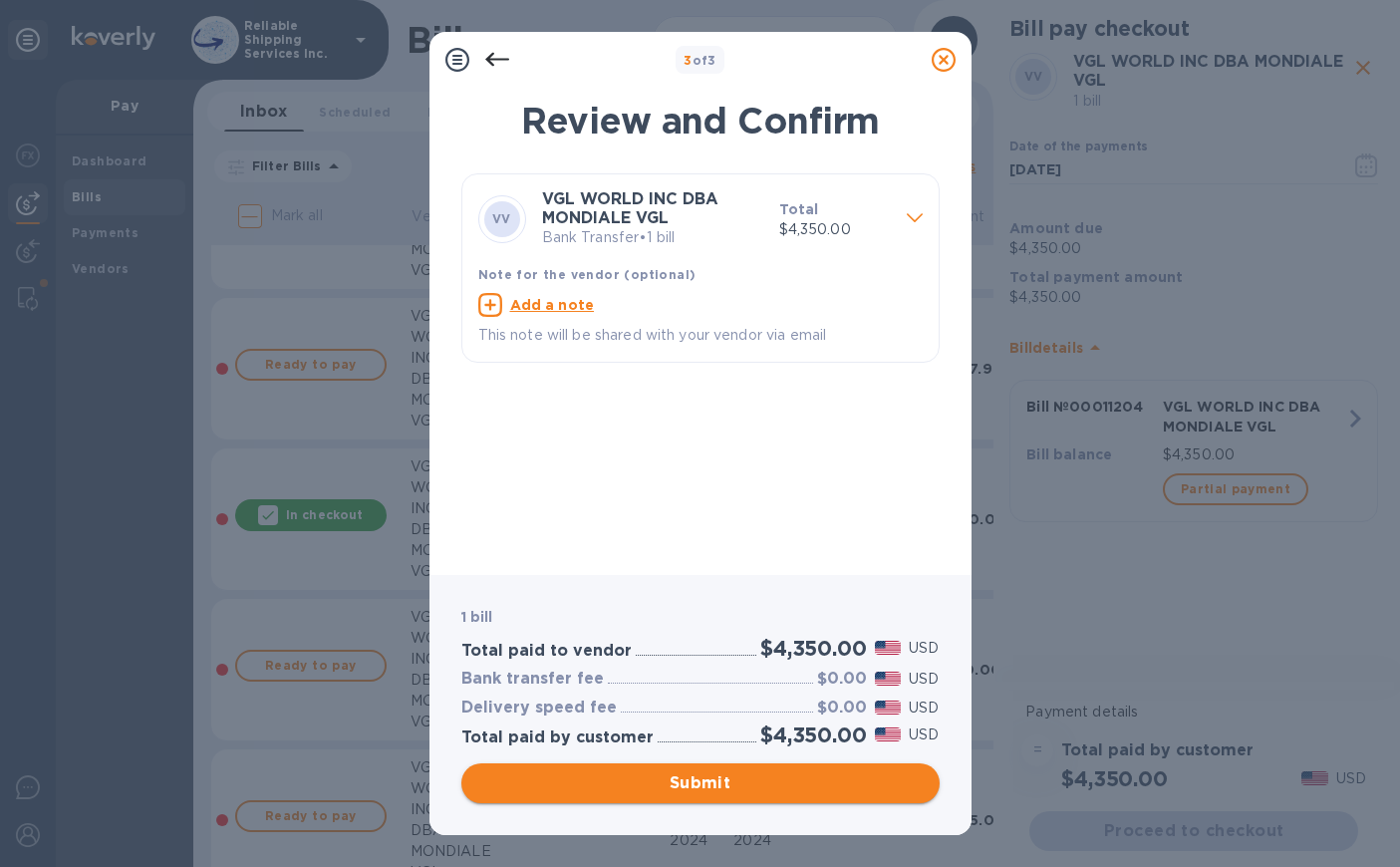 click on "Submit" at bounding box center (700, 783) 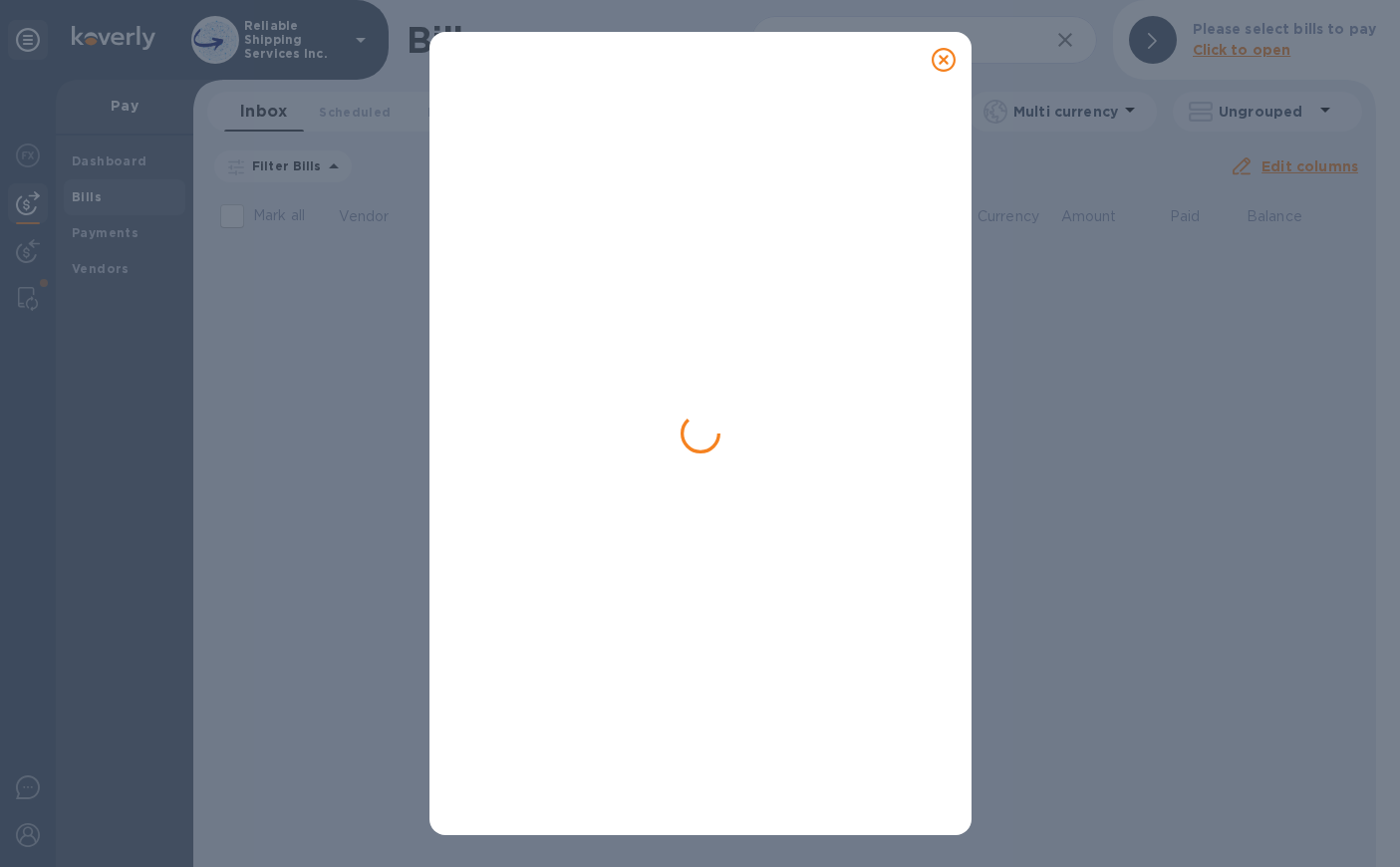 scroll, scrollTop: 0, scrollLeft: 0, axis: both 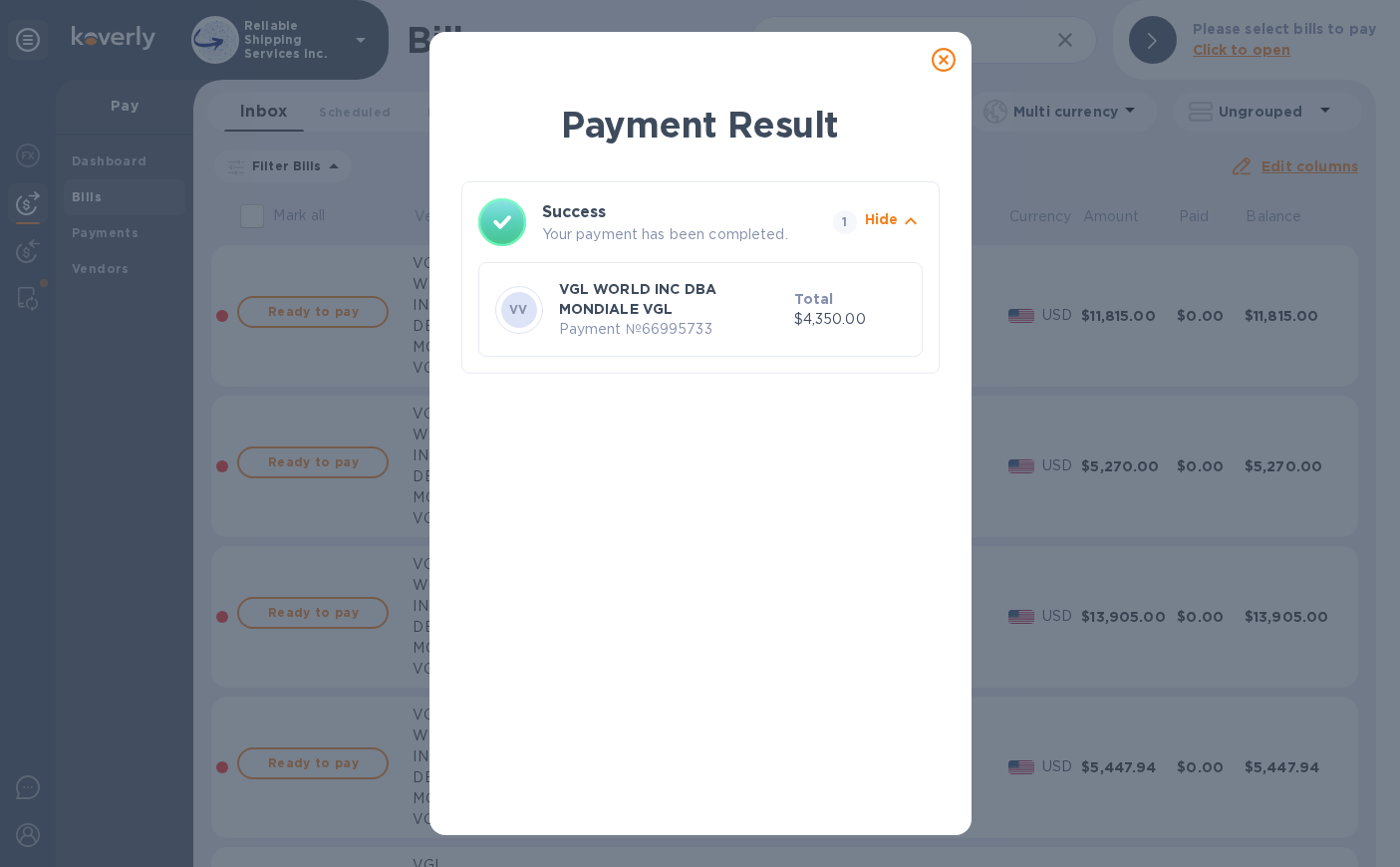 click on "VGL WORLD INC DBA MONDIALE VGL" at bounding box center [673, 299] 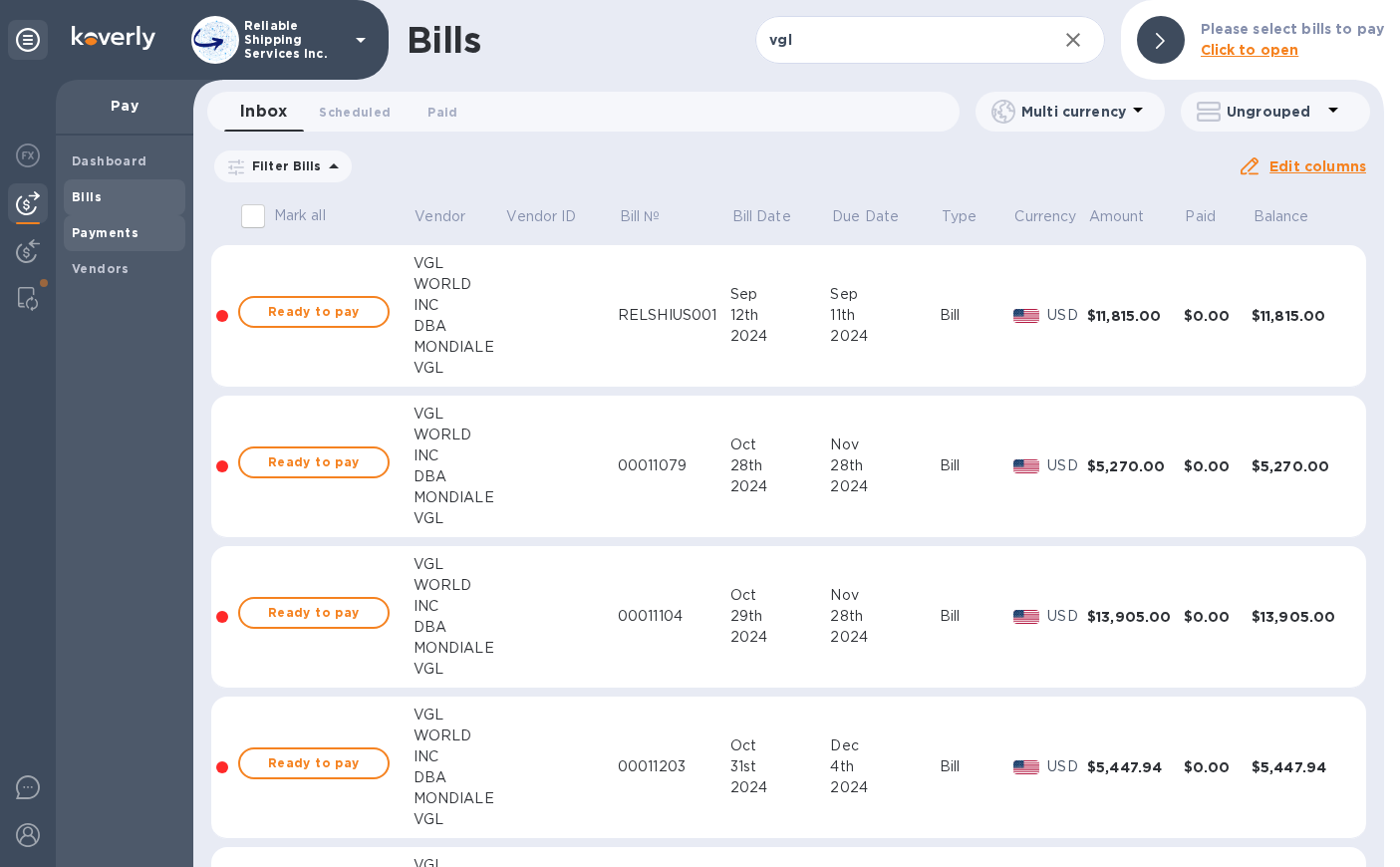 click on "Payments" at bounding box center [105, 232] 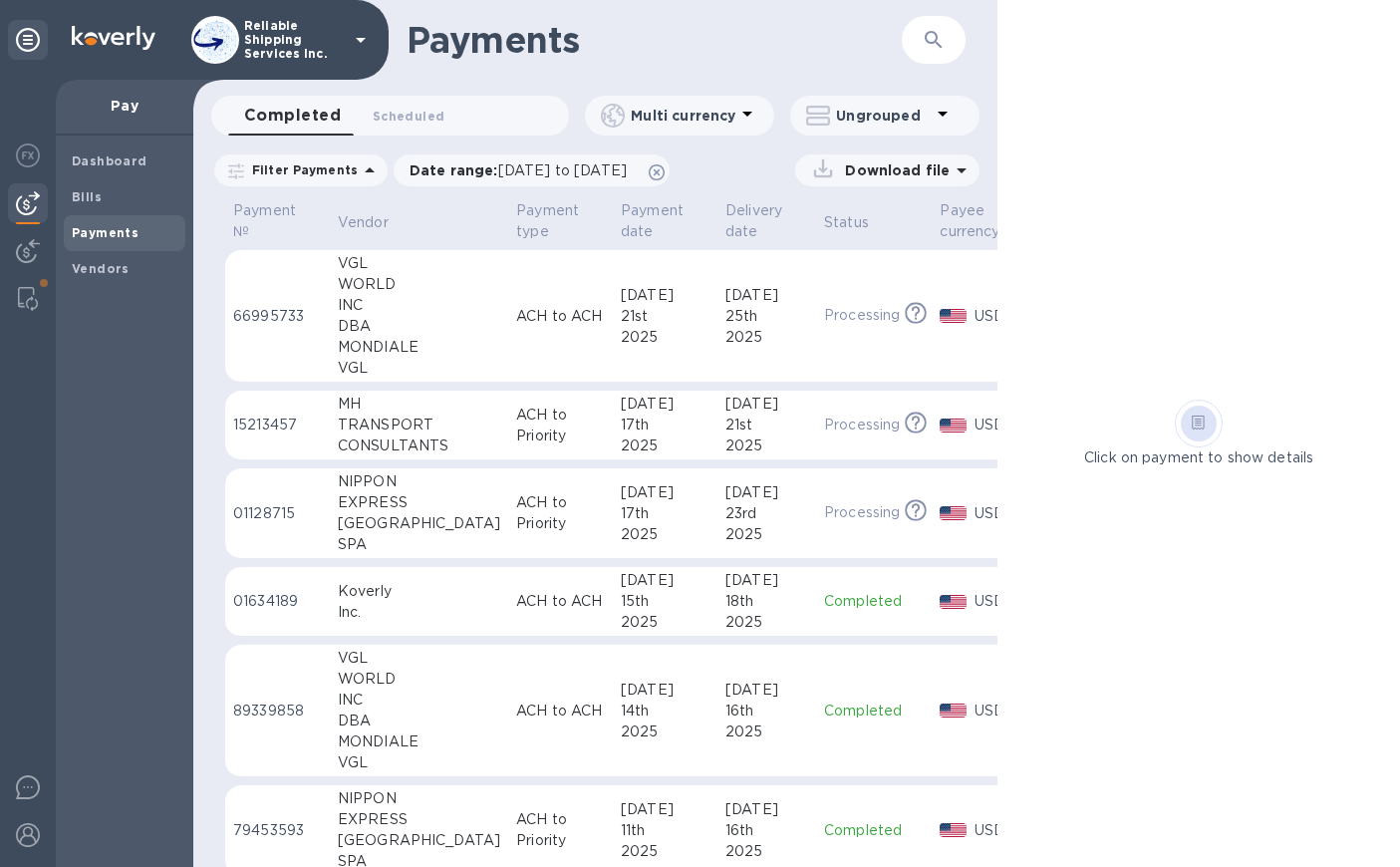 click on "21st" at bounding box center [665, 316] 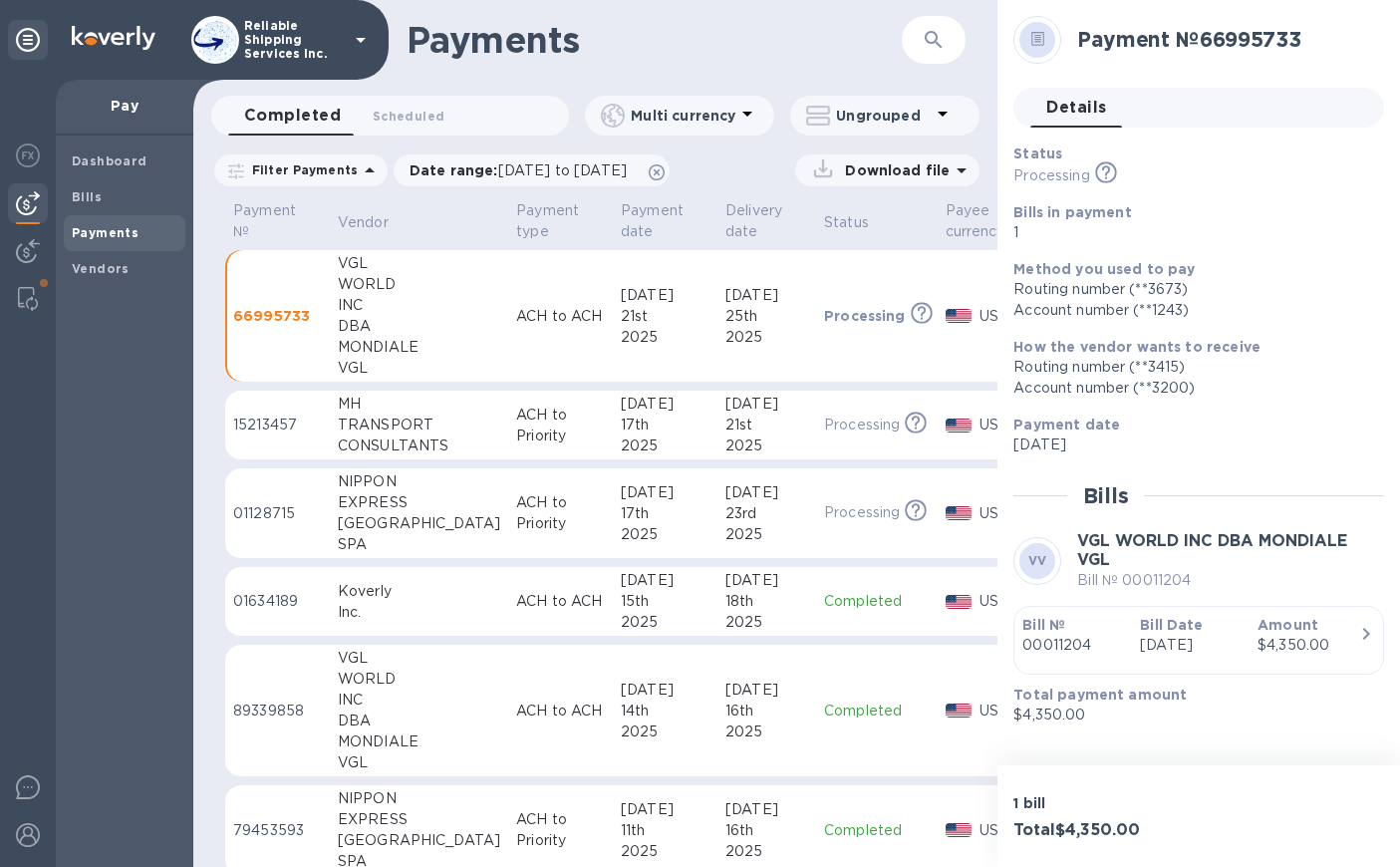 click on "[DATE]" at bounding box center [1191, 645] 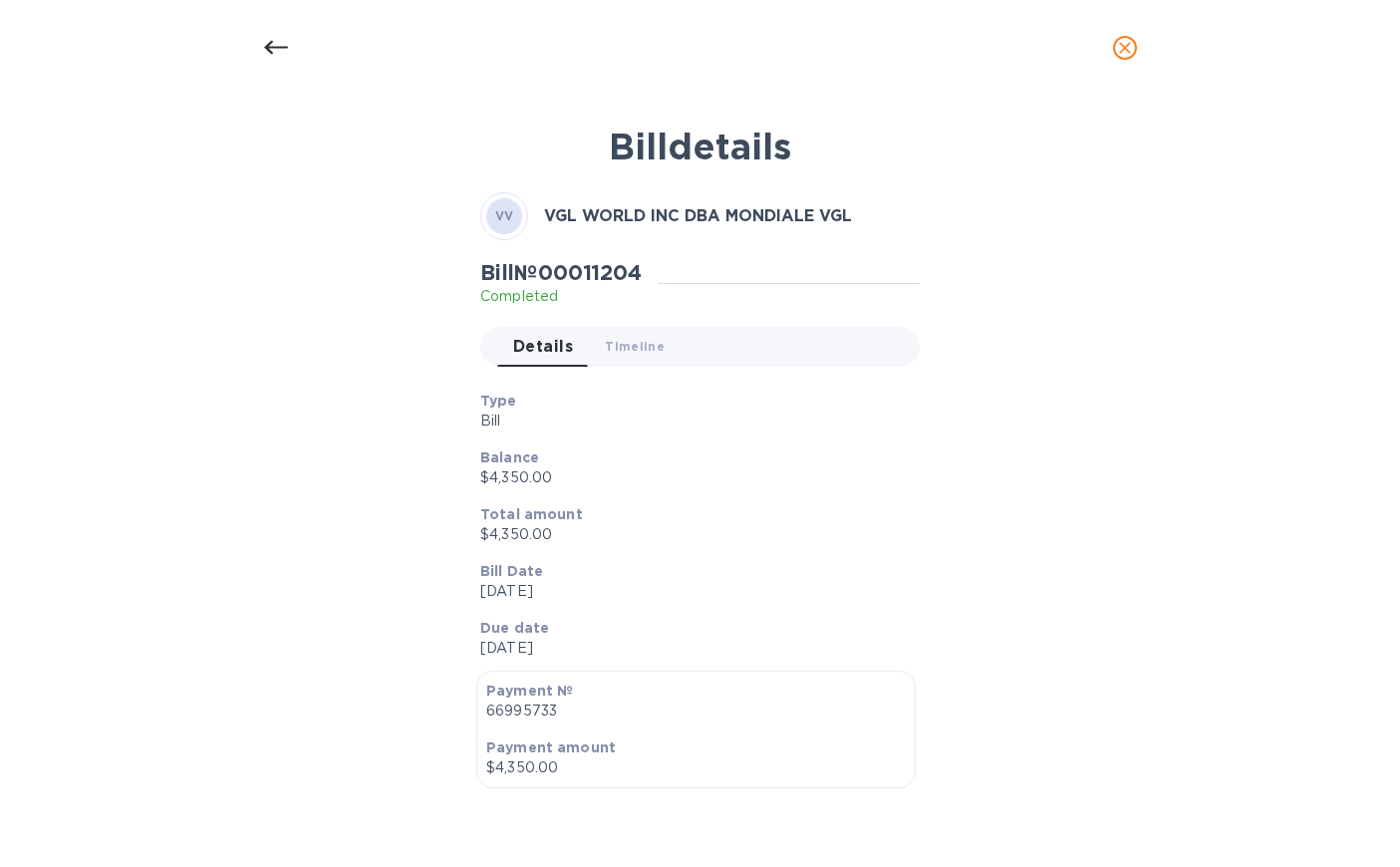 drag, startPoint x: 735, startPoint y: 2, endPoint x: 599, endPoint y: 40, distance: 141.20906 